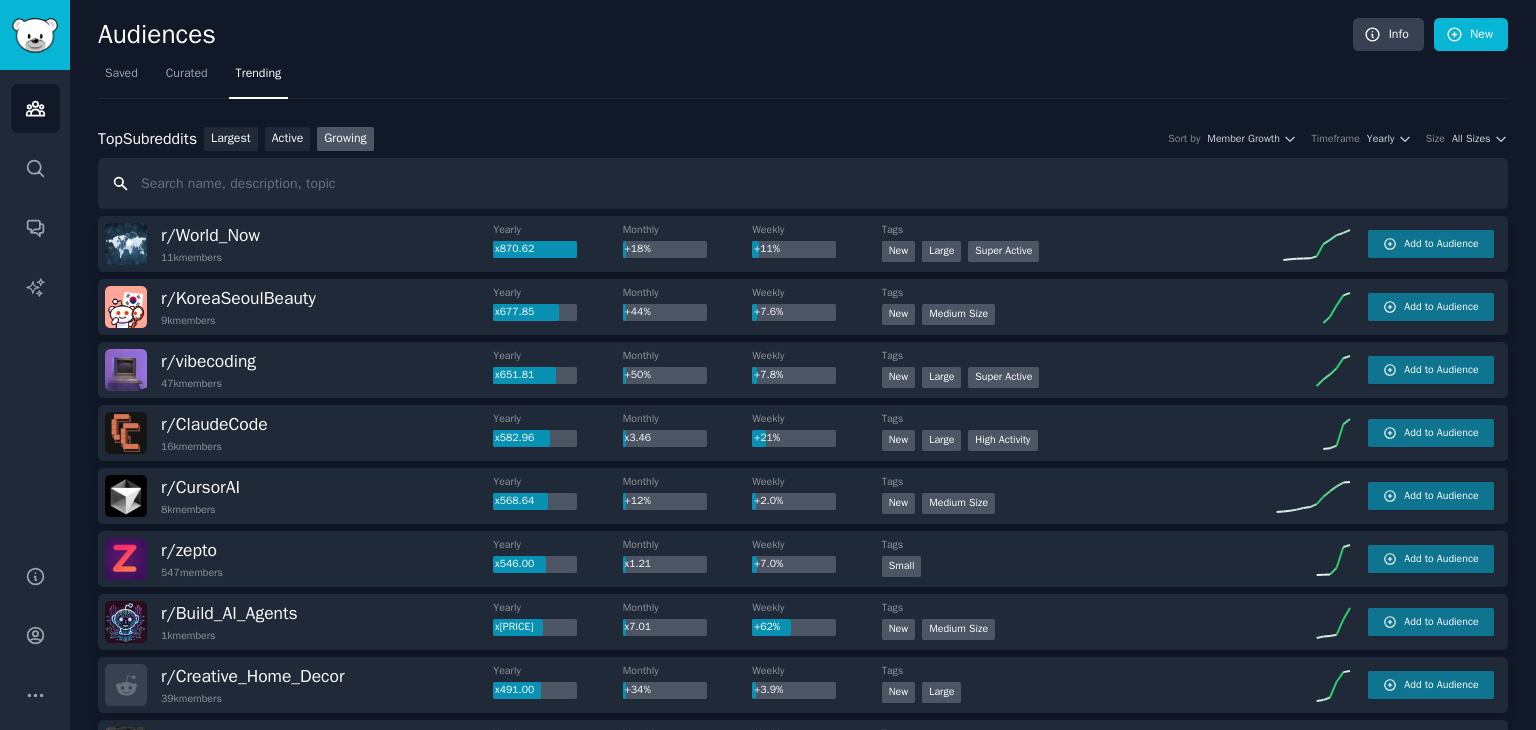 scroll, scrollTop: 0, scrollLeft: 0, axis: both 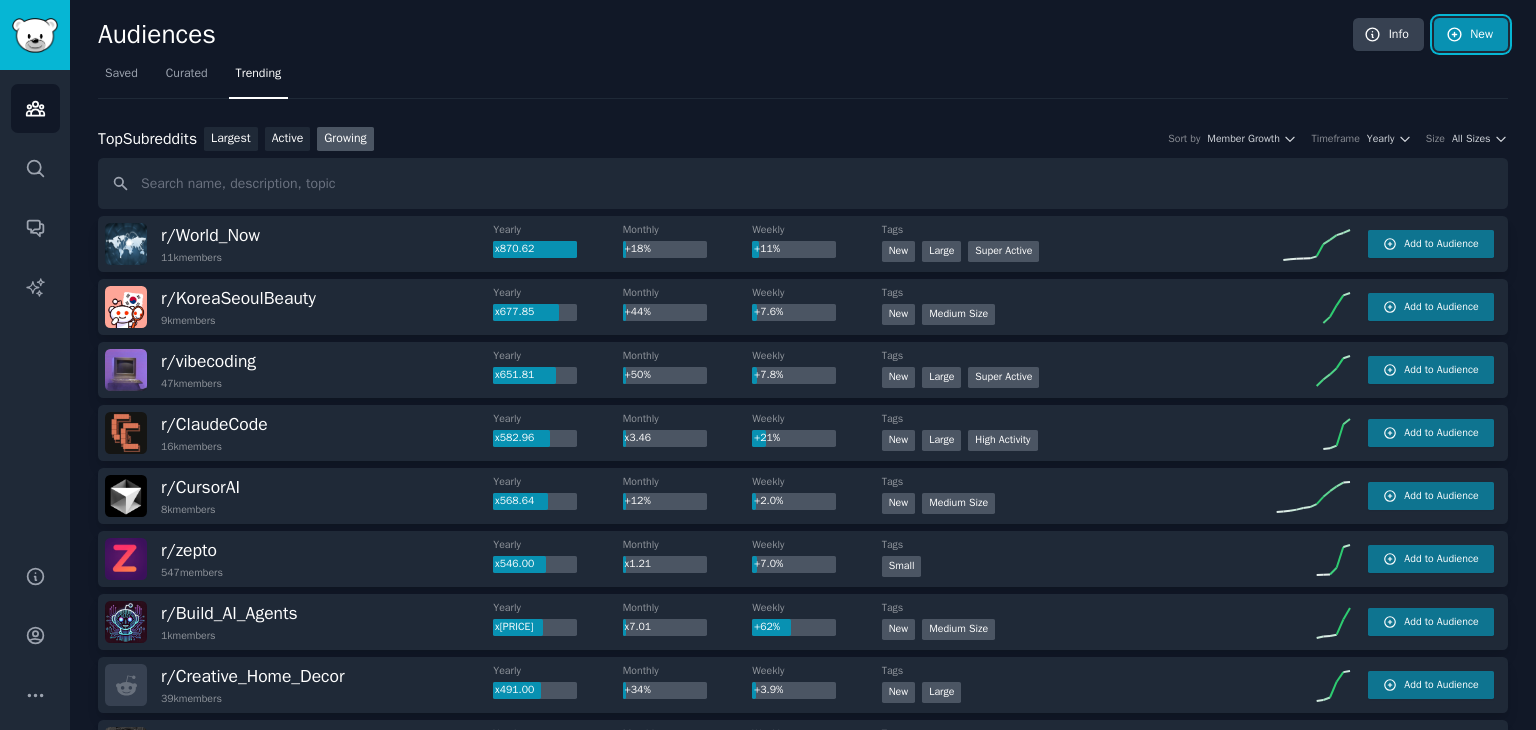 click on "New" at bounding box center (1471, 35) 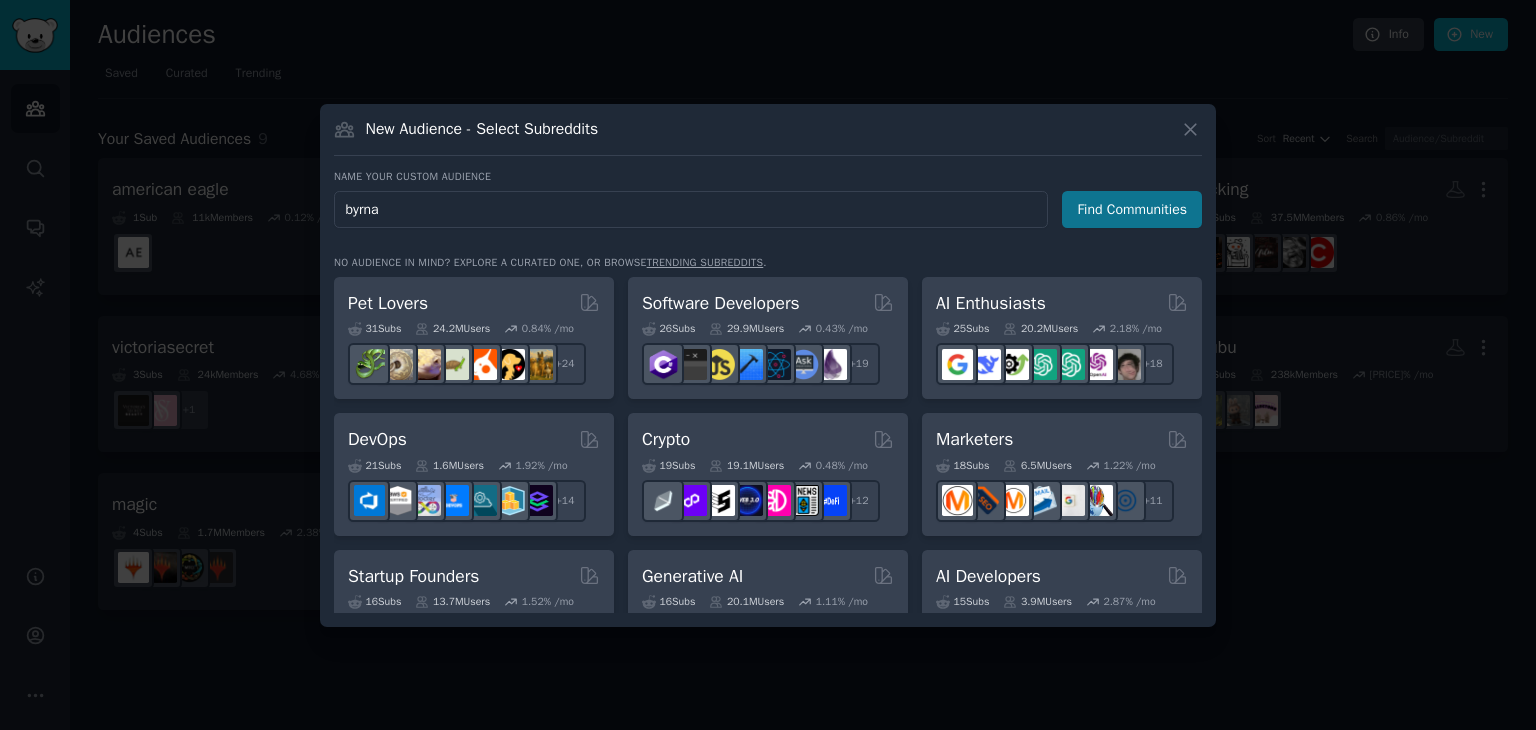 type on "byrna" 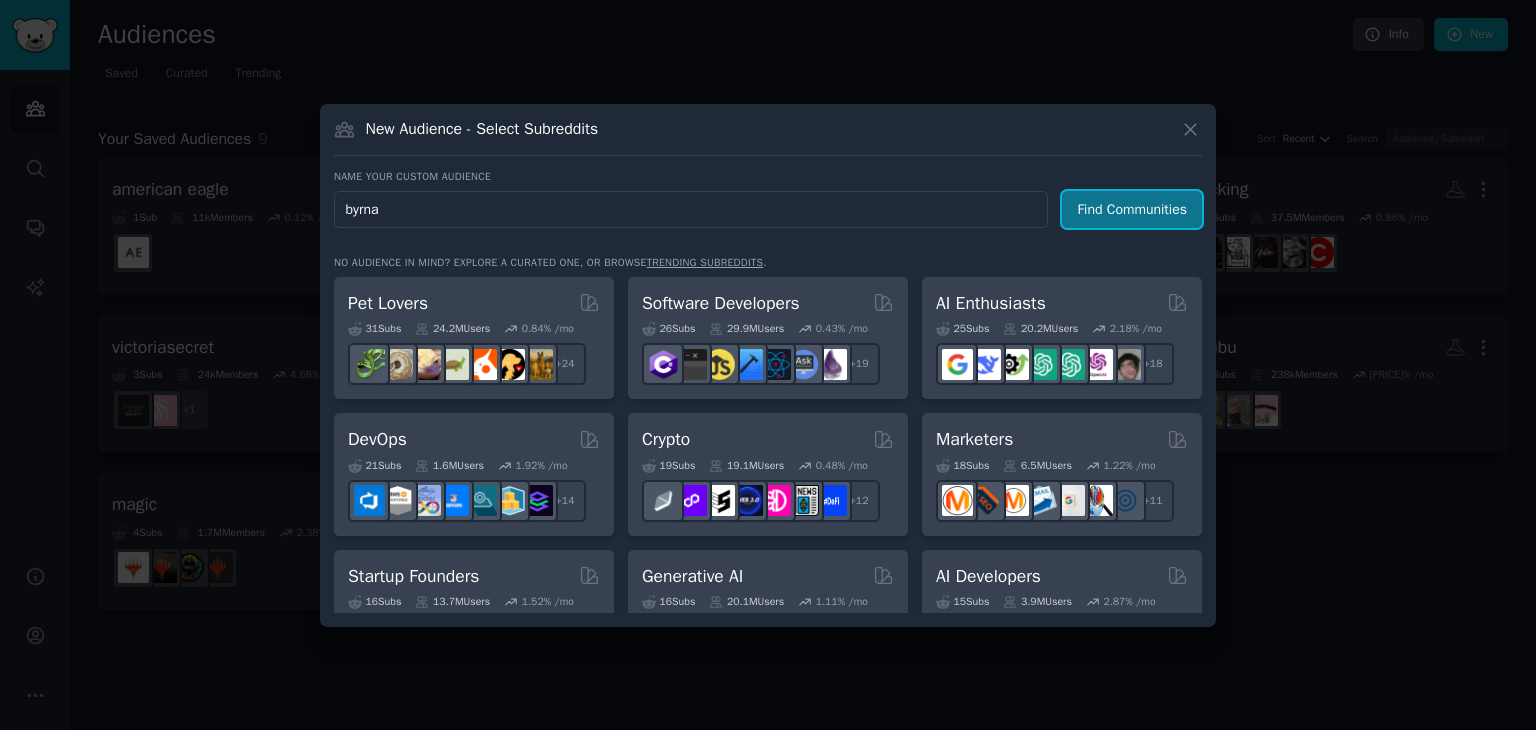 click on "Find Communities" at bounding box center [1132, 209] 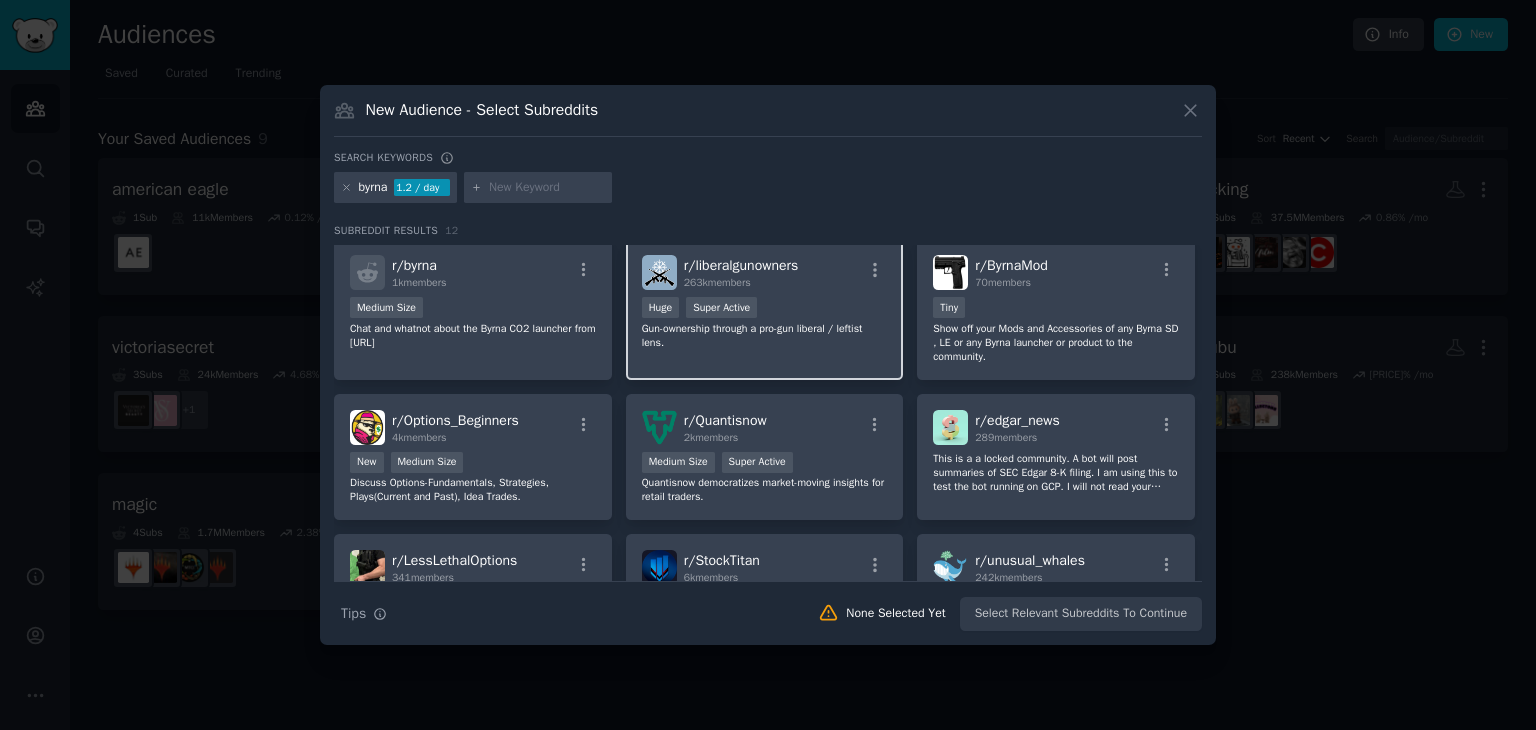 scroll, scrollTop: 0, scrollLeft: 0, axis: both 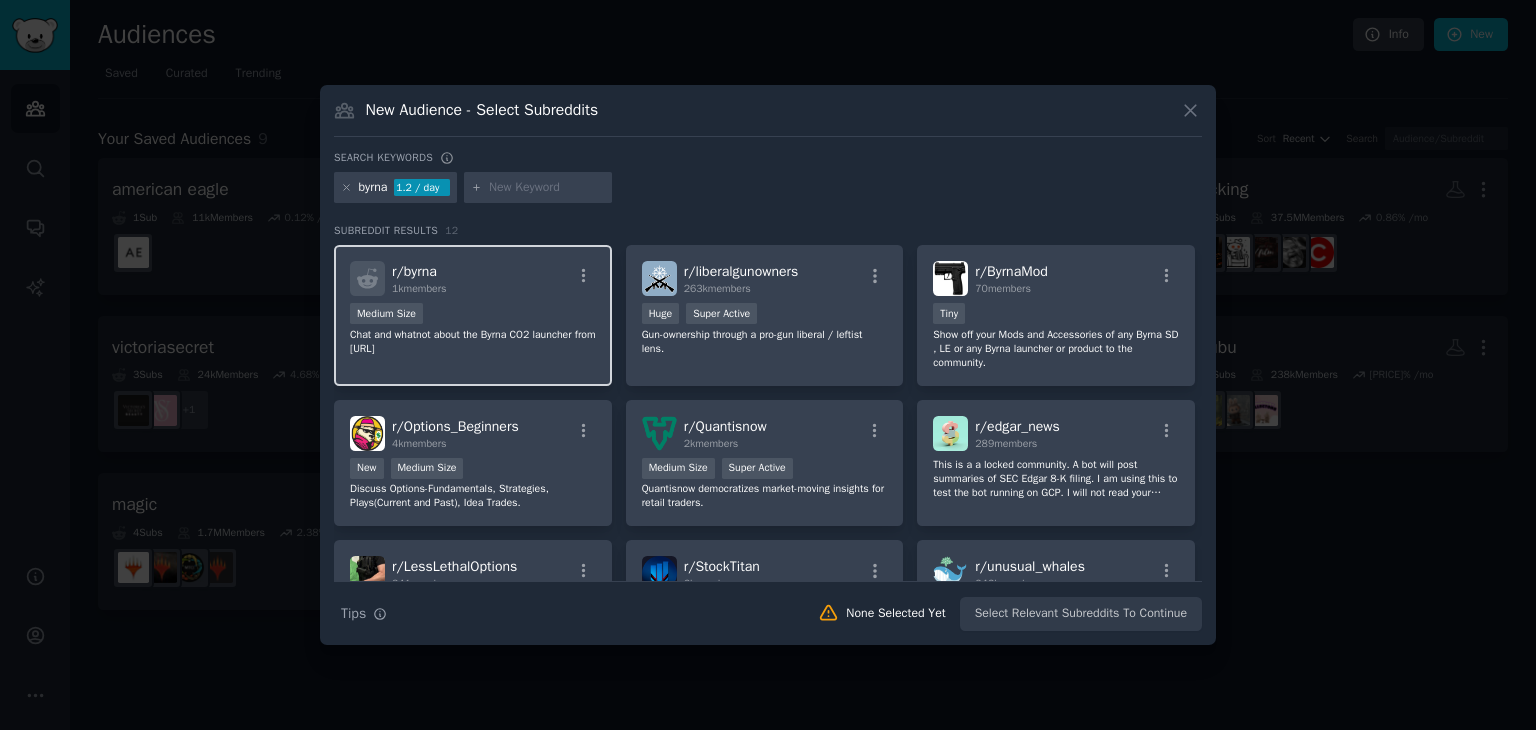 click on "Medium Size" at bounding box center (473, 315) 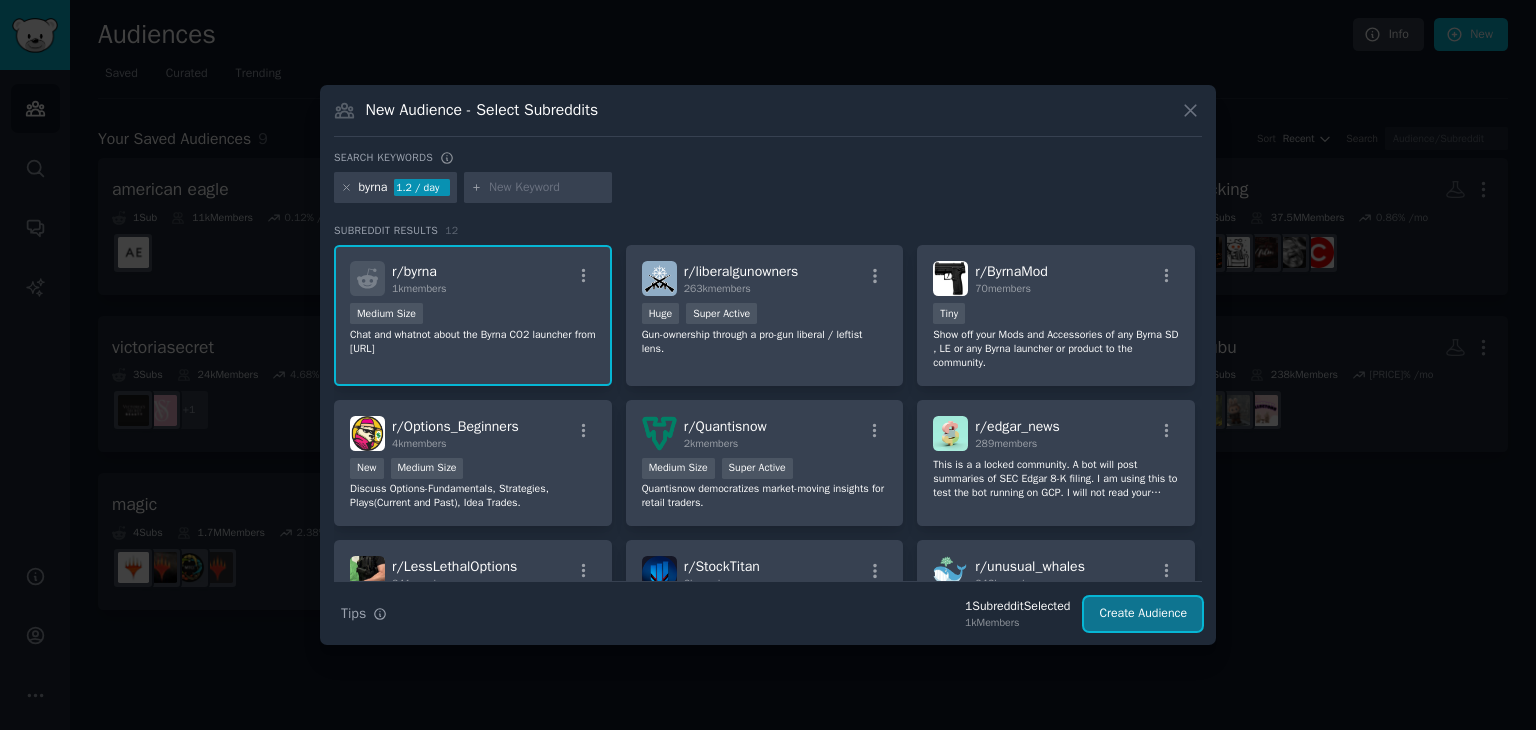 click on "Create Audience" at bounding box center (1143, 614) 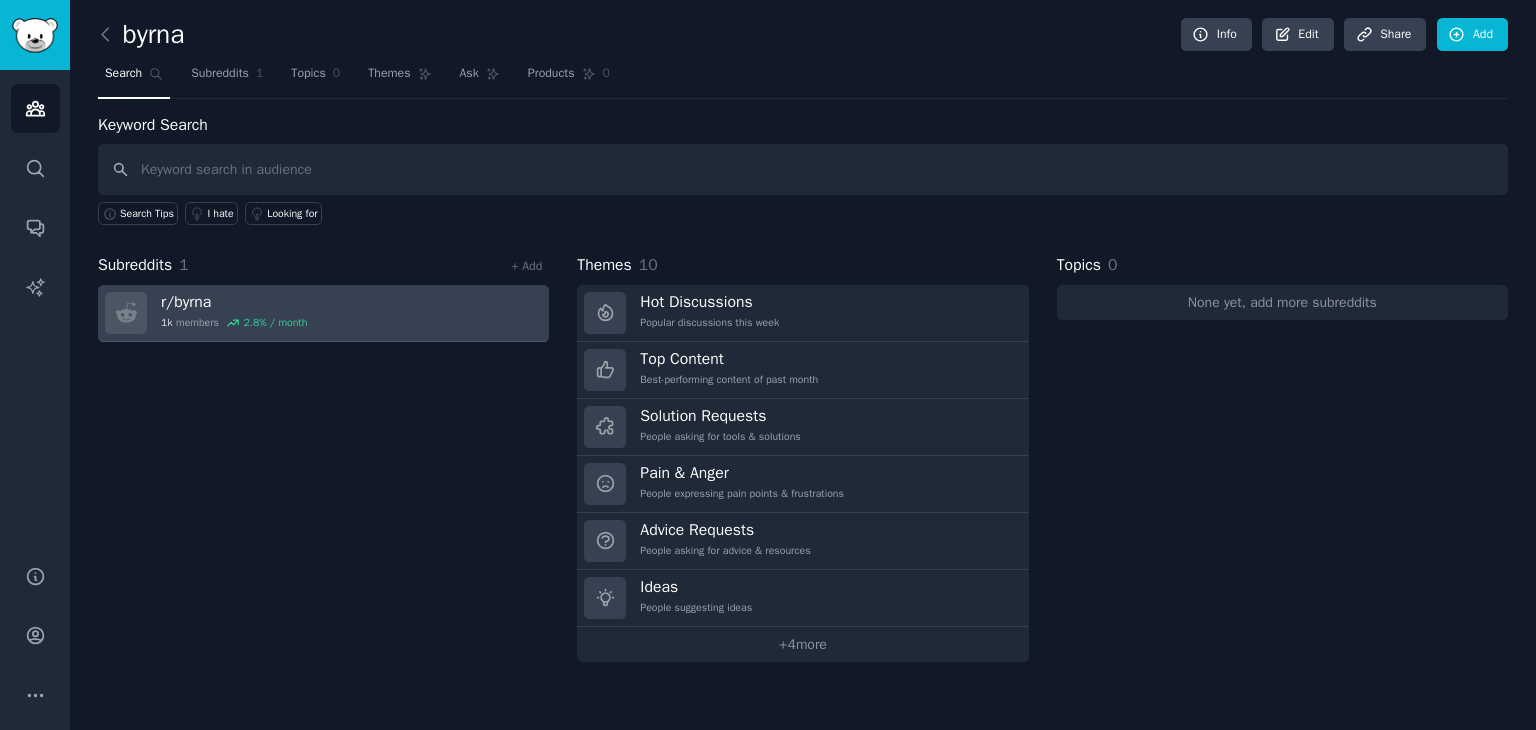 click on "r/ byrna [NUMBER]k members [PERCENT] / month" at bounding box center (323, 313) 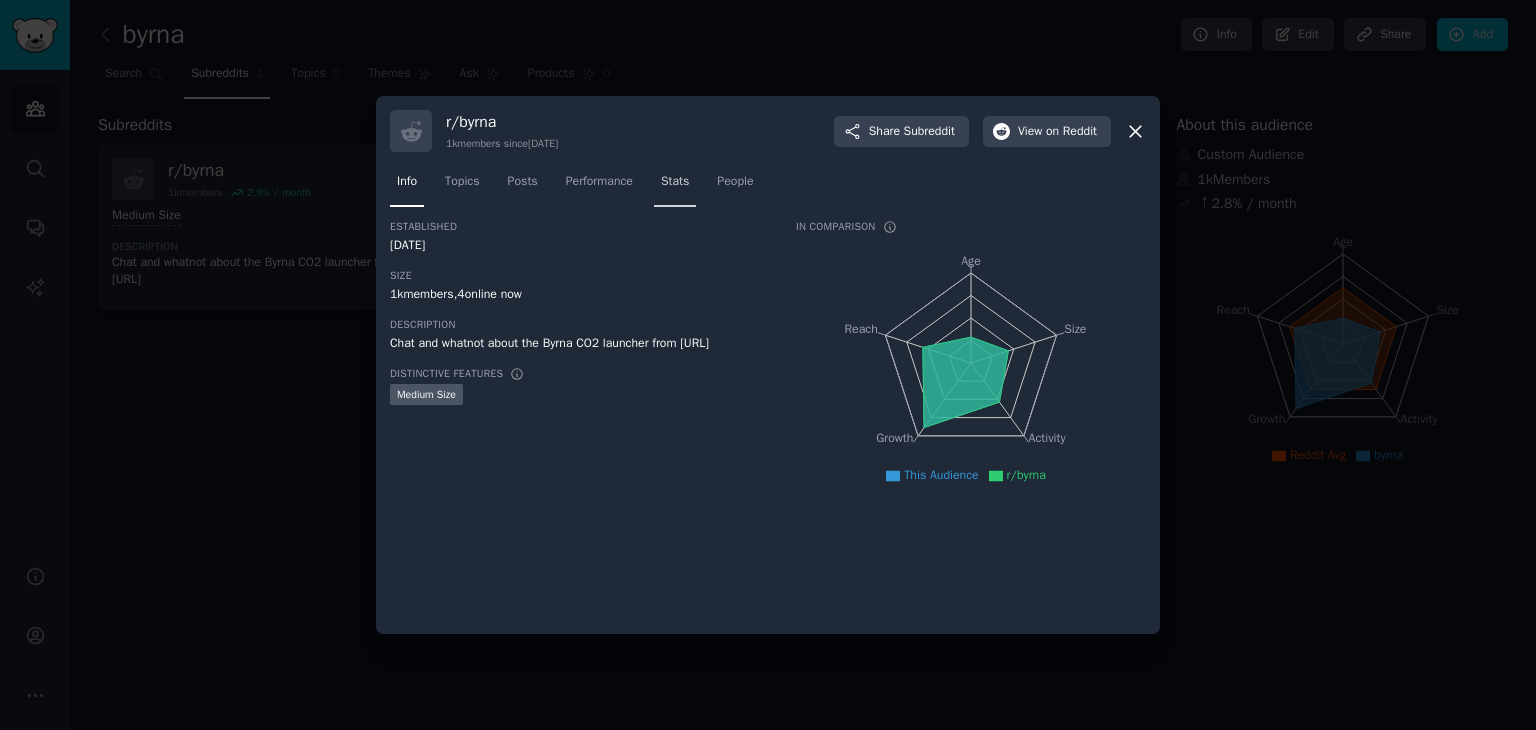 click on "Stats" at bounding box center (675, 182) 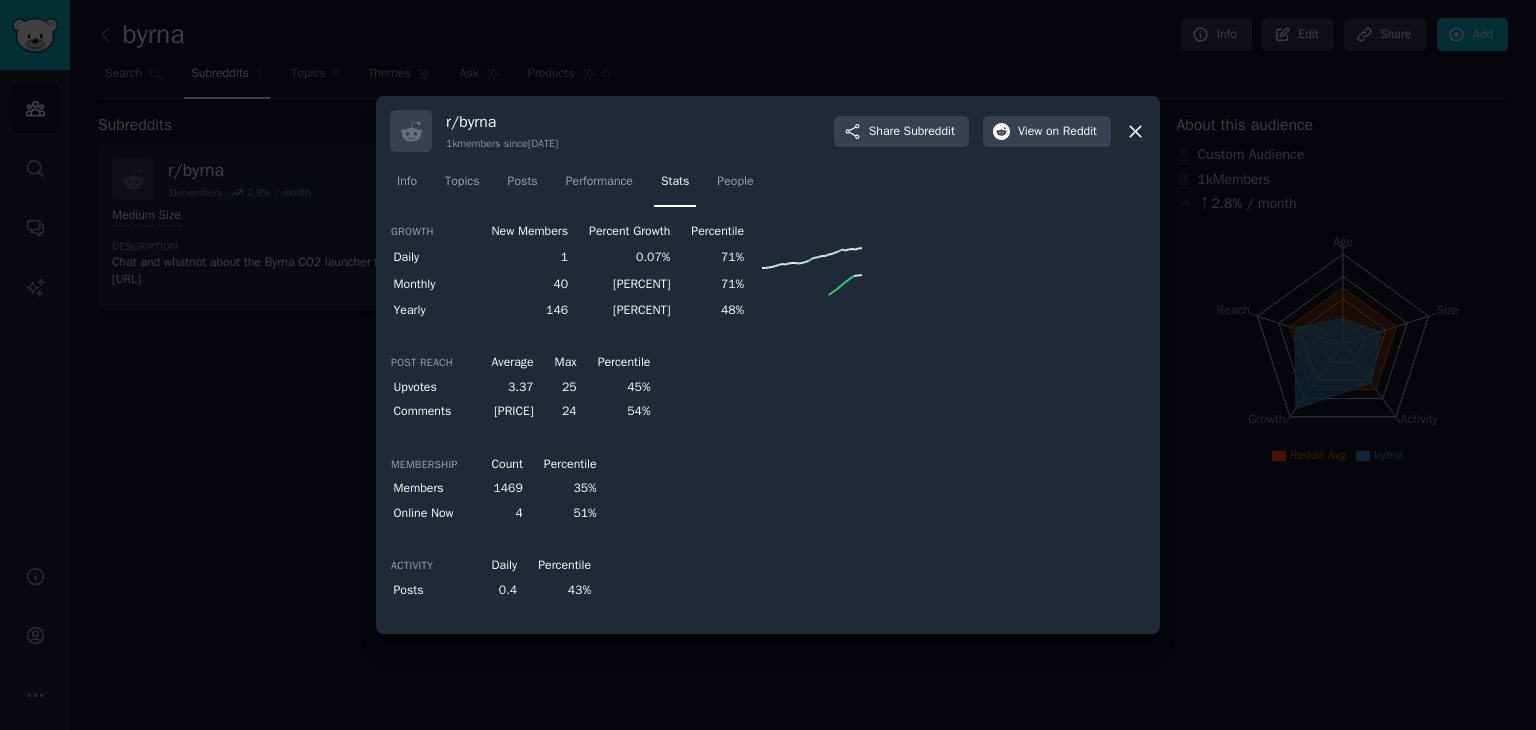 click at bounding box center [768, 365] 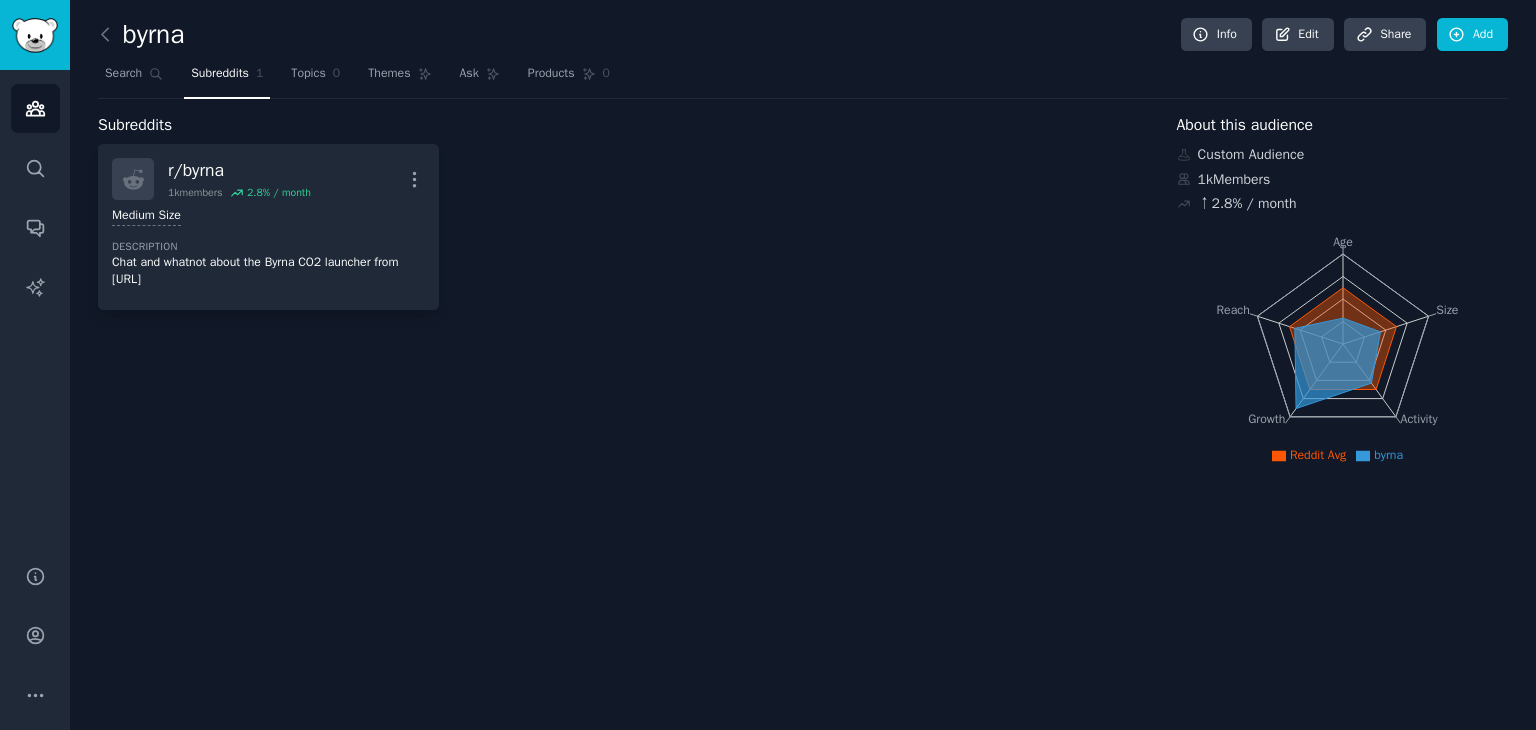 click on "byrna" at bounding box center (141, 35) 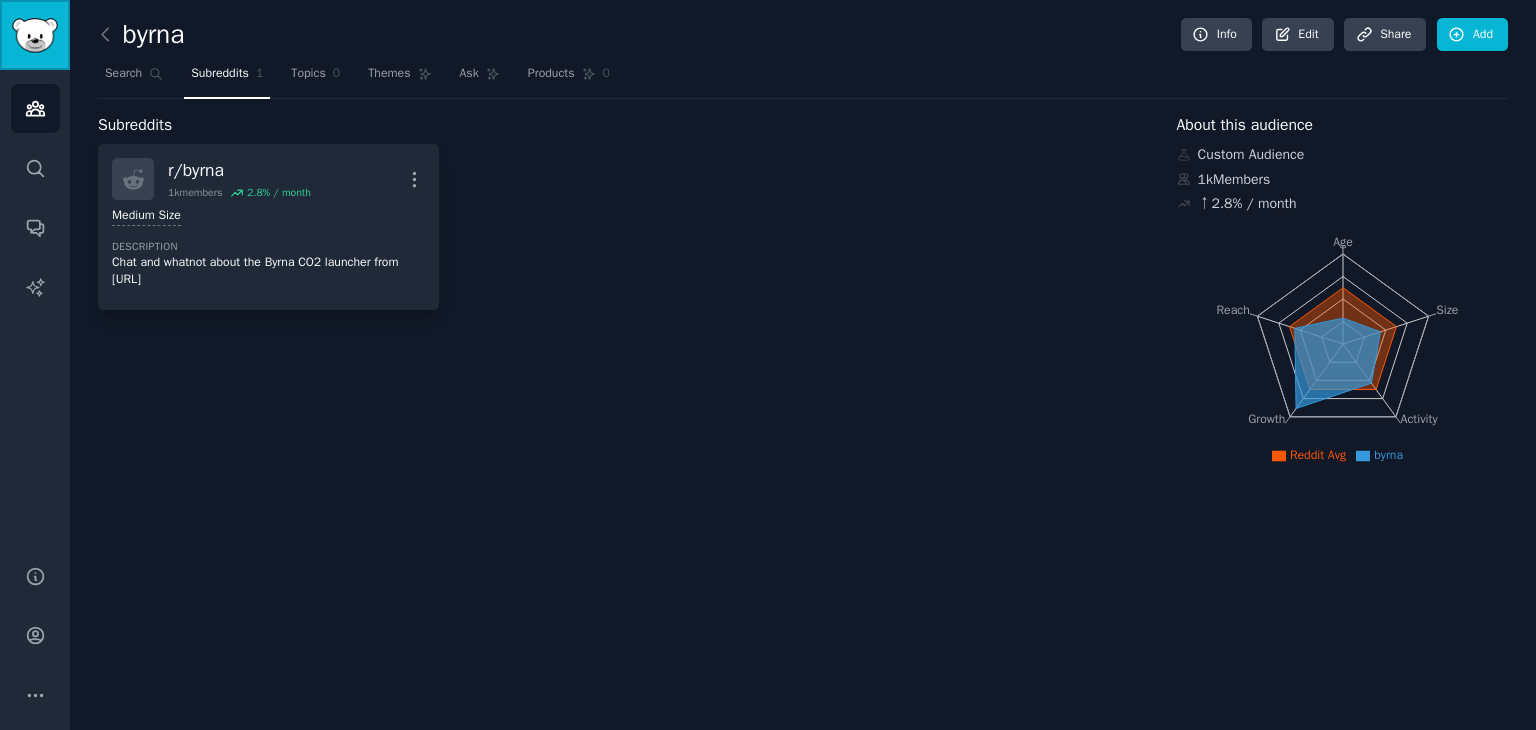 click at bounding box center (35, 35) 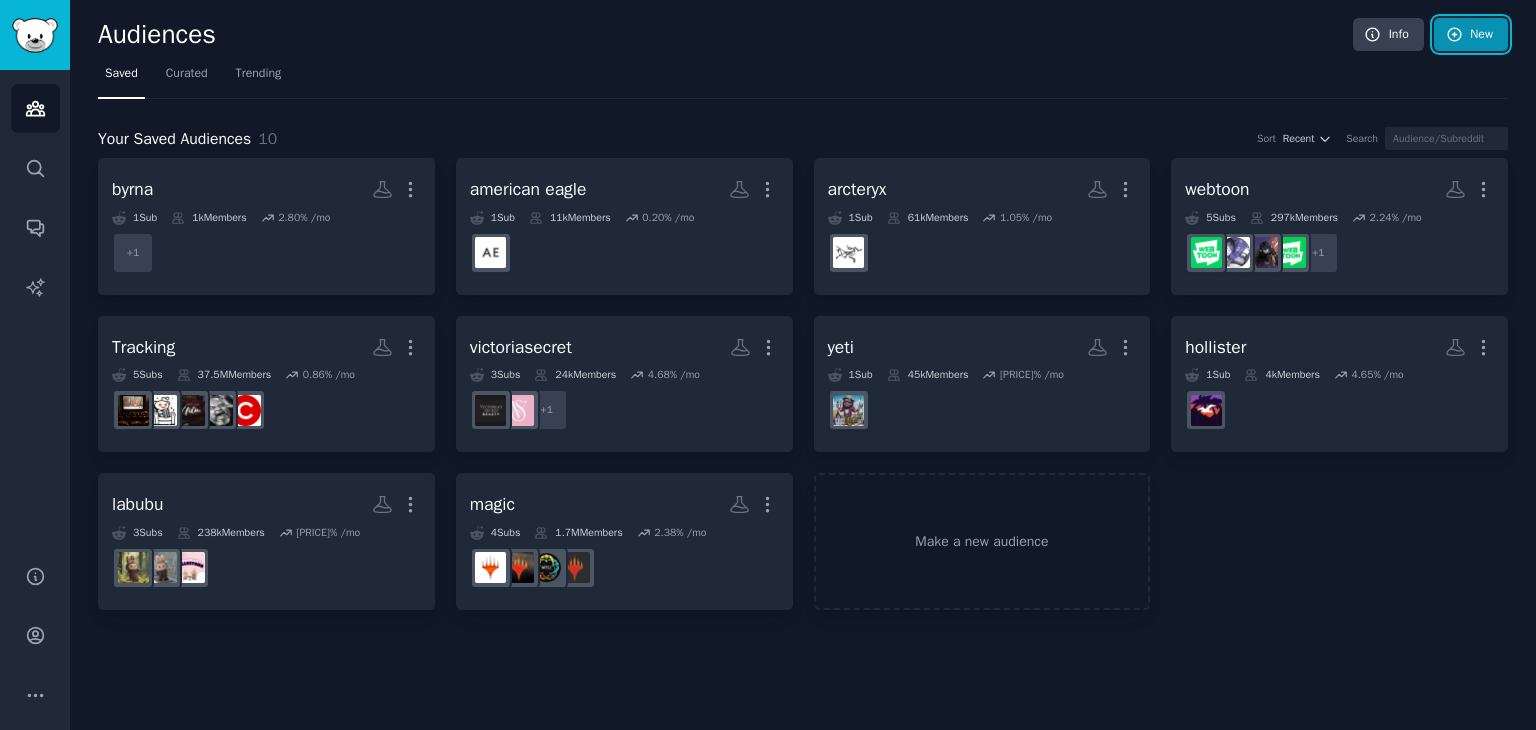 click 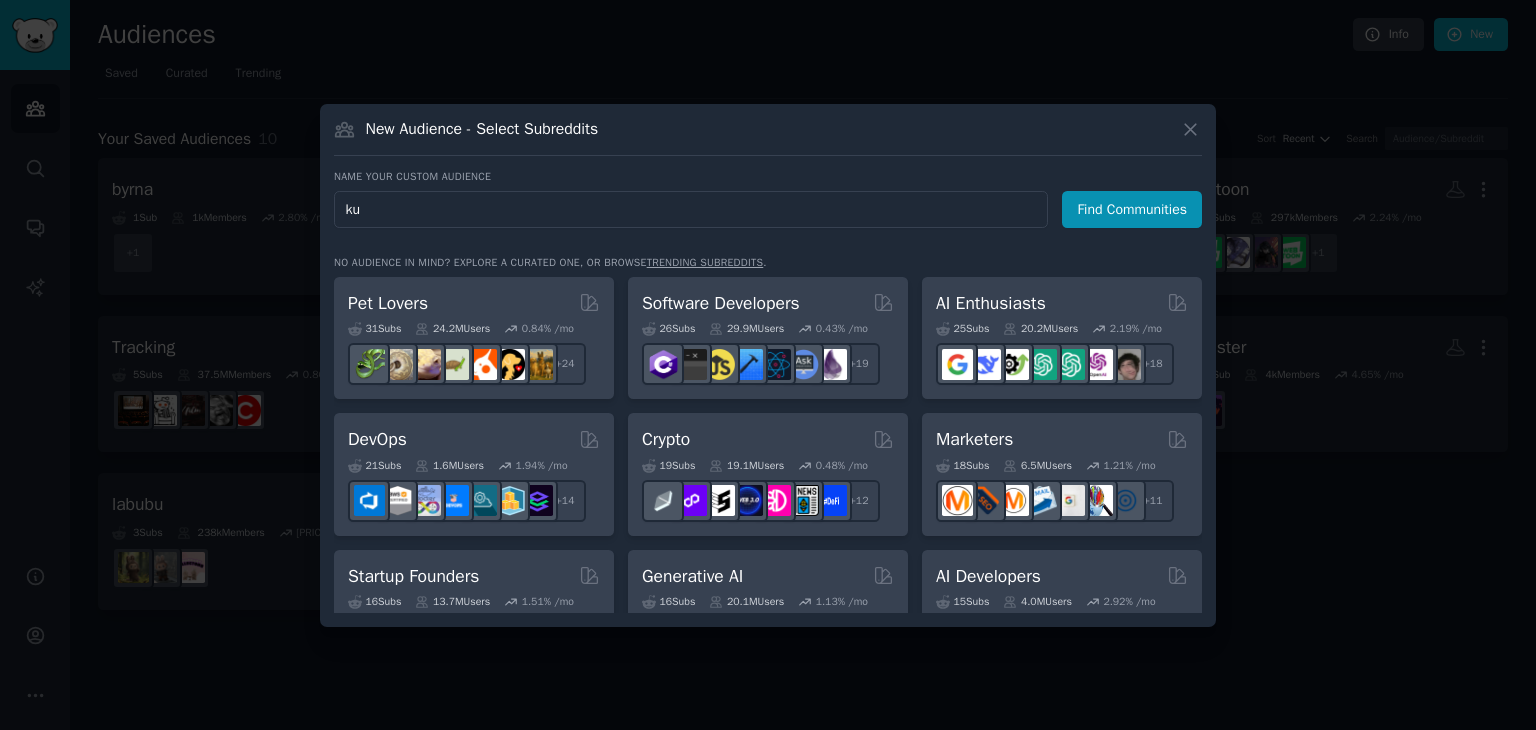 type on "k" 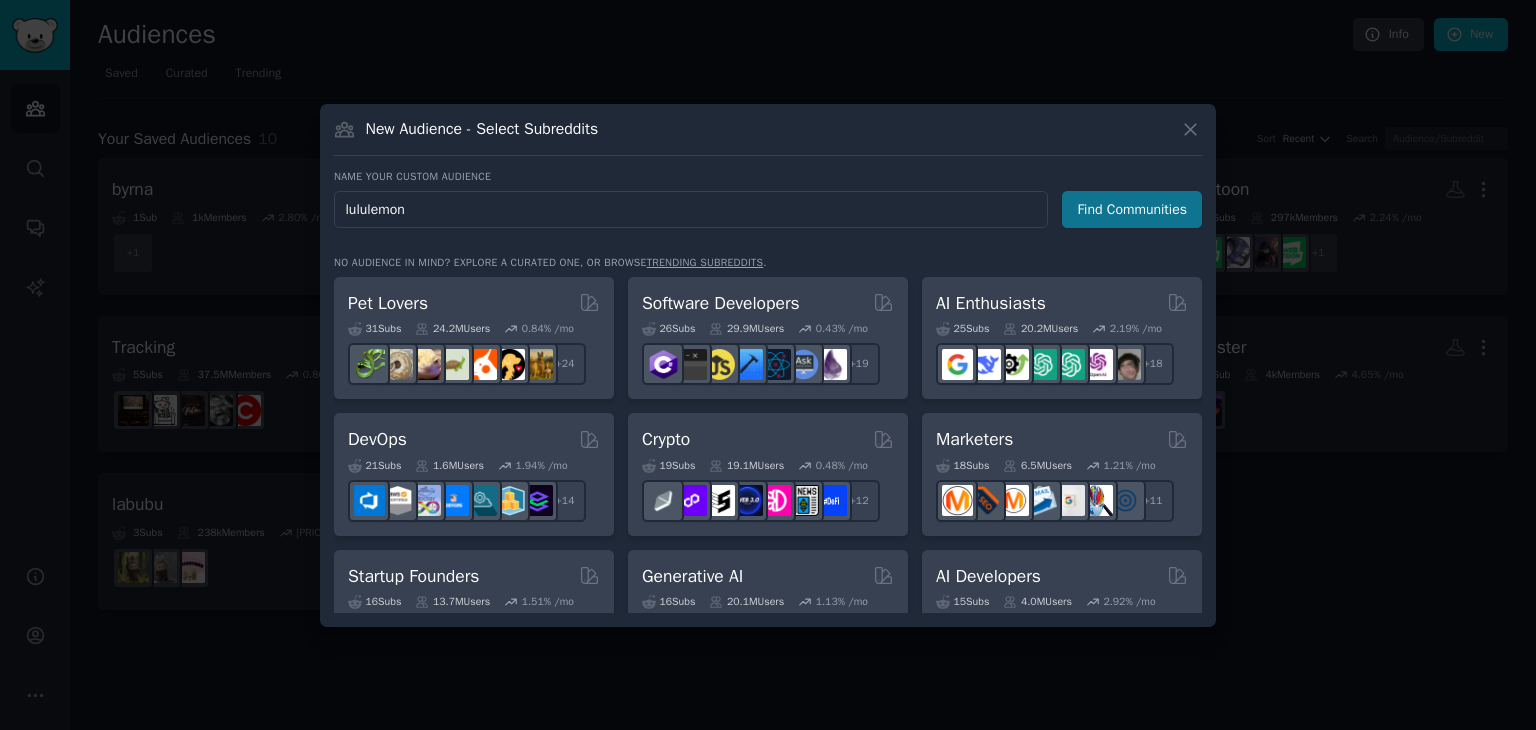 type on "lululemon" 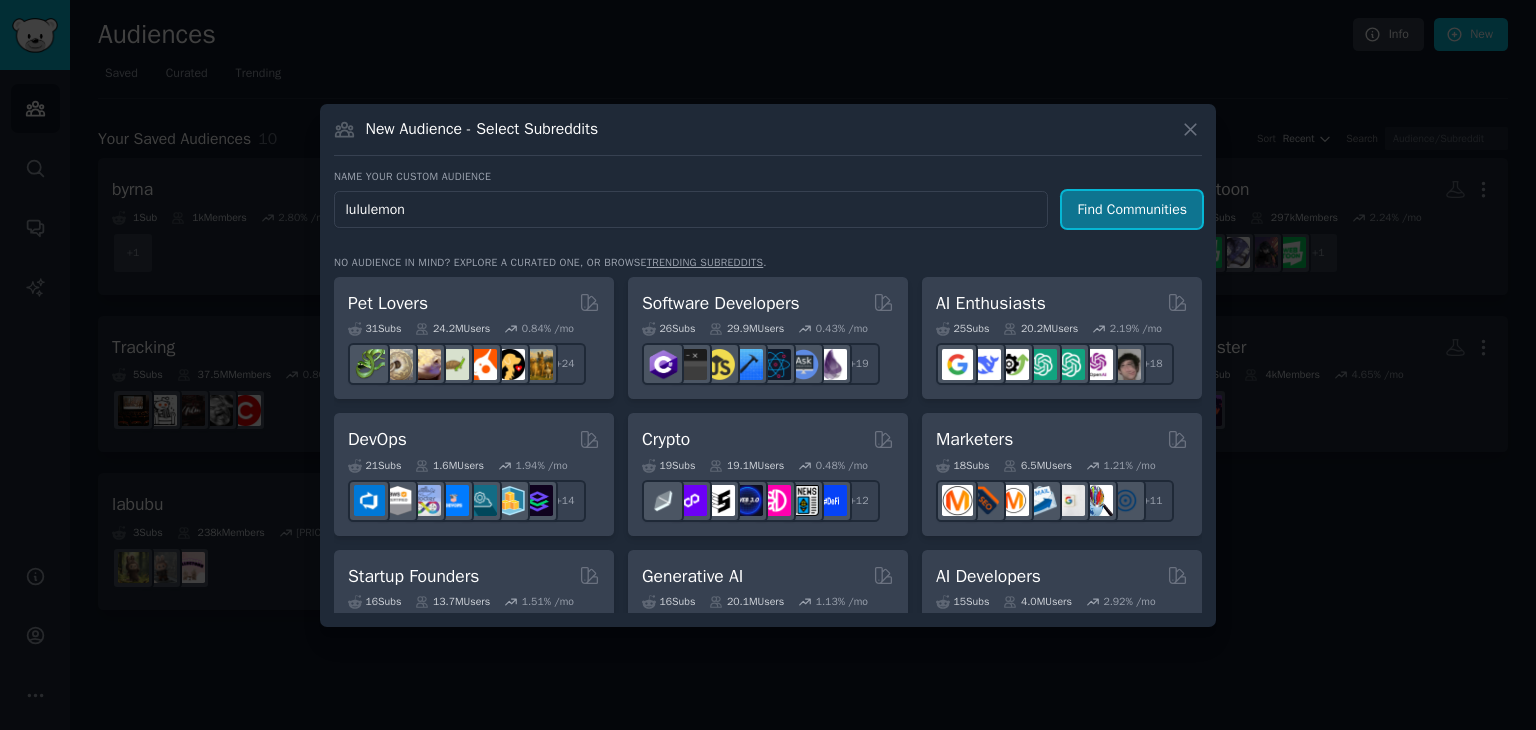 click on "Find Communities" at bounding box center (1132, 209) 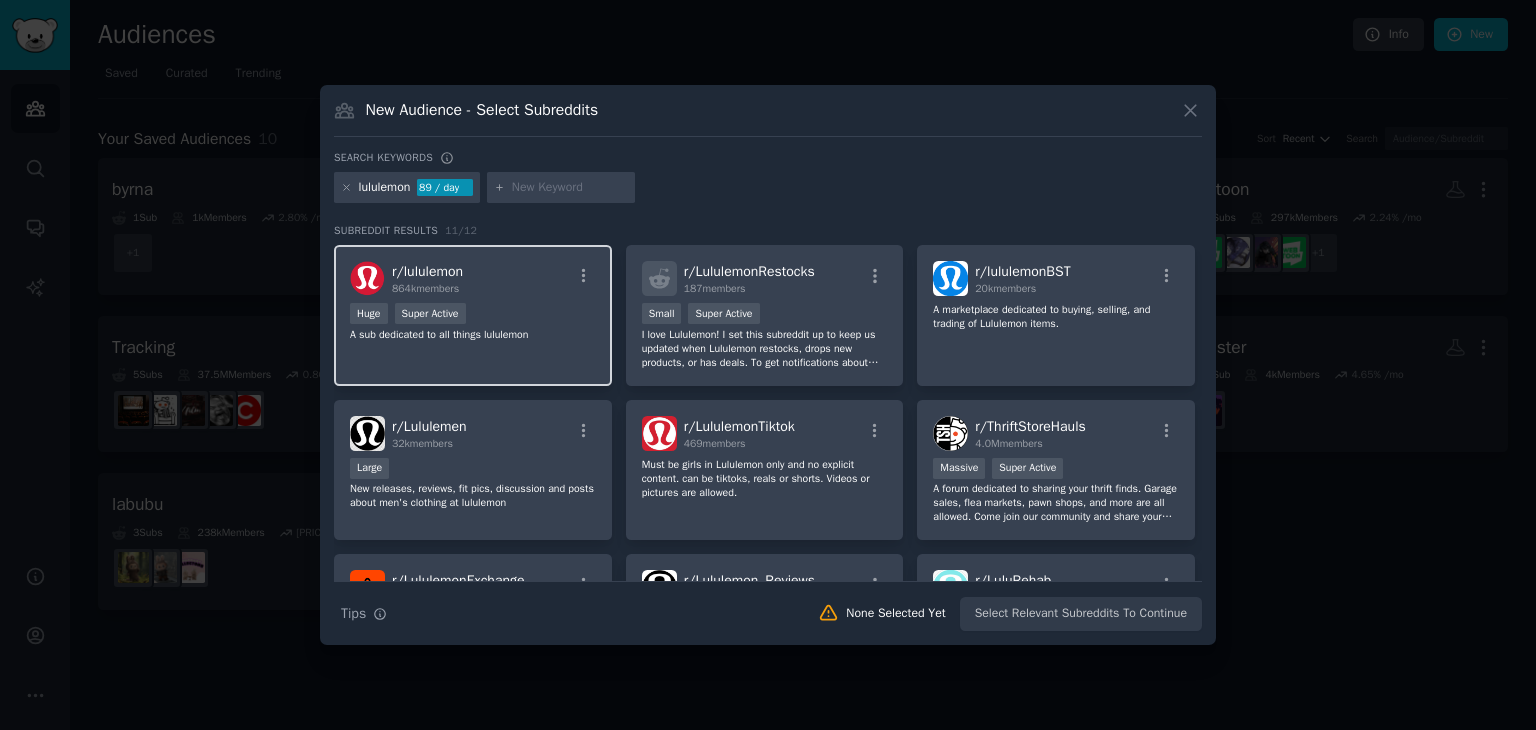 click on "A sub dedicated to all things lululemon" at bounding box center (473, 335) 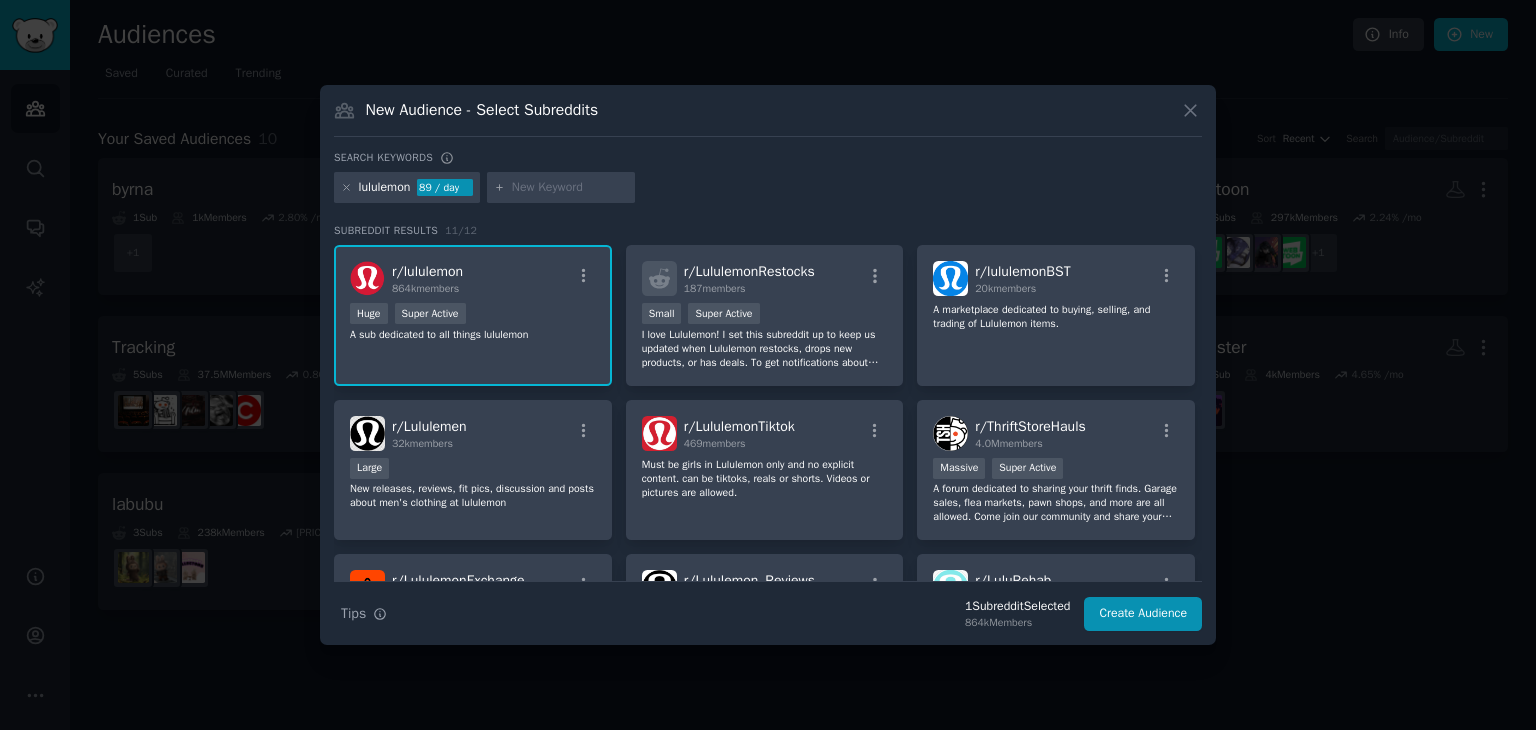 click on "New Audience - Select Subreddits Search keywords lululemon [NUMBER] / day Subreddit Results [NUMBER] / [NUMBER] r/ lululemon [NUMBER]k members Huge Super Active A sub dedicated to all things lululemon r/ LululemonRestocks [NUMBER] members Small Super Active I love Lululemon! I set this subreddit up to keep us updated when Lululemon restocks, drops new products, or has deals. To get notifications about specific colors and sizes you can visit TrackaLacker.com [URL]
r/ lululemonBST [NUMBER]k members A marketplace dedicated to buying, selling, and trading of Lululemon items. r/ Lululemen [NUMBER]k members Large New releases, reviews, fit pics, discussion and posts about men's clothing at lululemon r/ LululemonTiktok [NUMBER] members Must be girls in Lululemon only and no explicit content. can be tiktoks, reals or shorts. Videos or pictures are allowed. r/ ThriftStoreHauls [NUMBER]M members Massive Super Active r/ LululemonExchange [NUMBER] members Small For Lululemon lovers looking to trade/sell/buy pieces! r/ Lululemon_Reviews [NUMBER] r/ [NUMBER]k [NUMBER]" at bounding box center (768, 365) 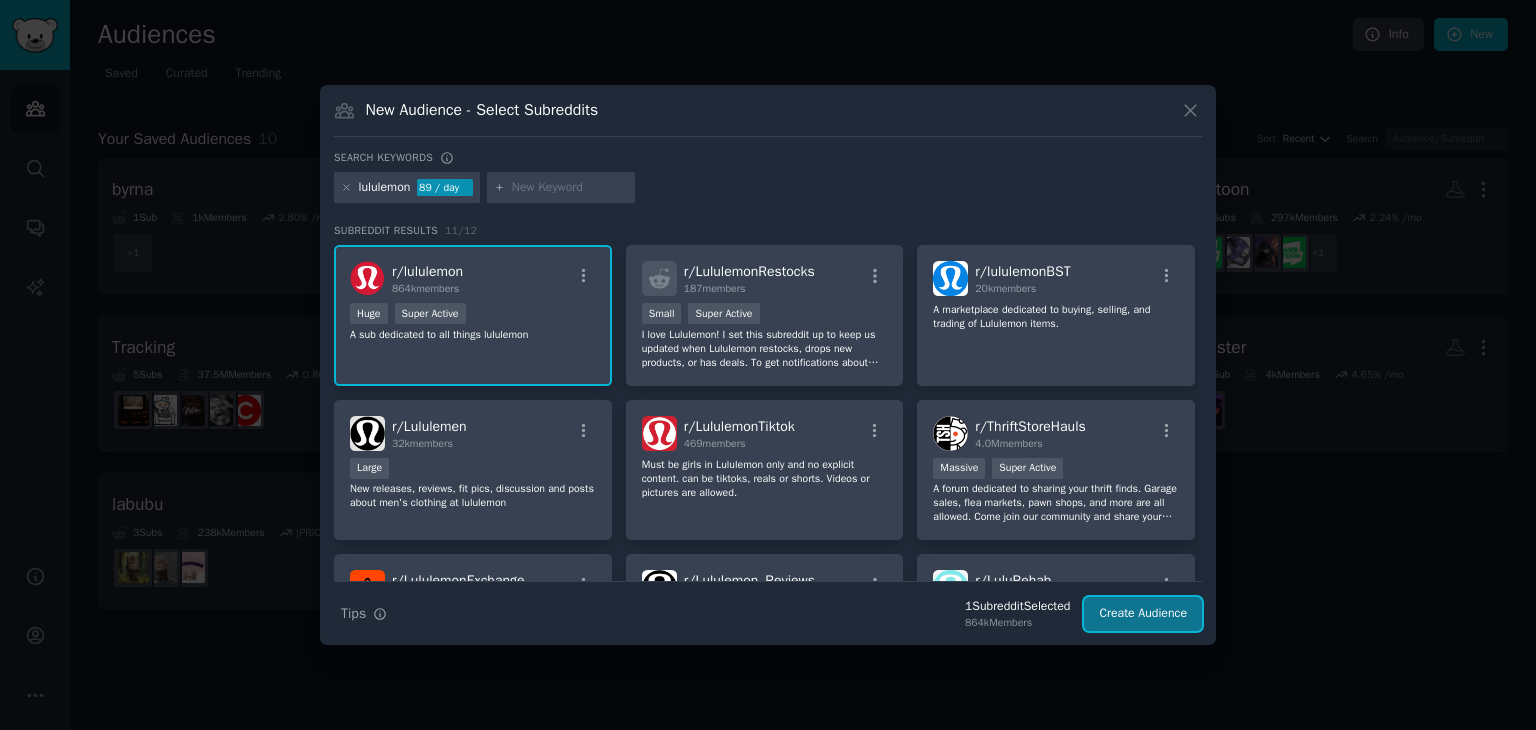click on "Create Audience" at bounding box center [1143, 614] 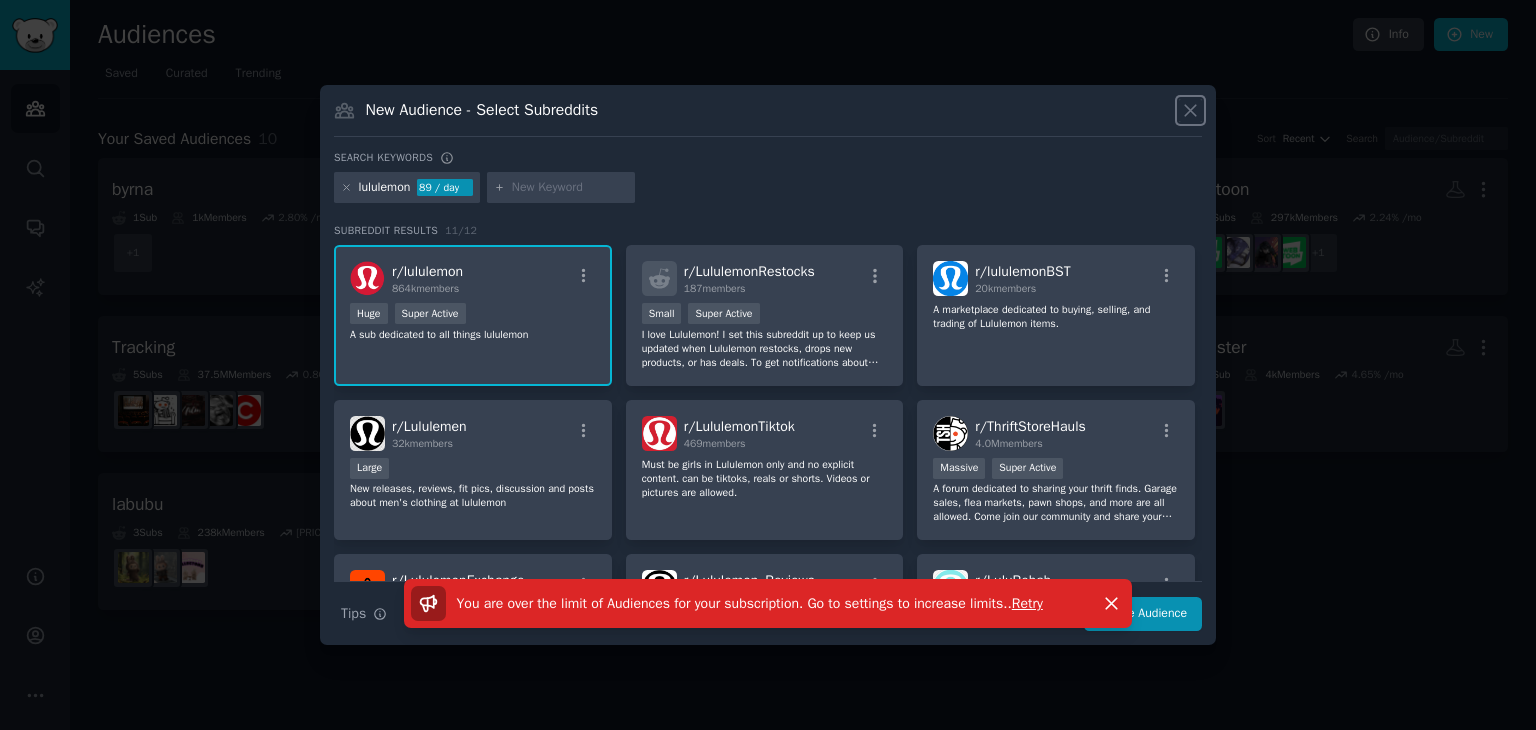 click 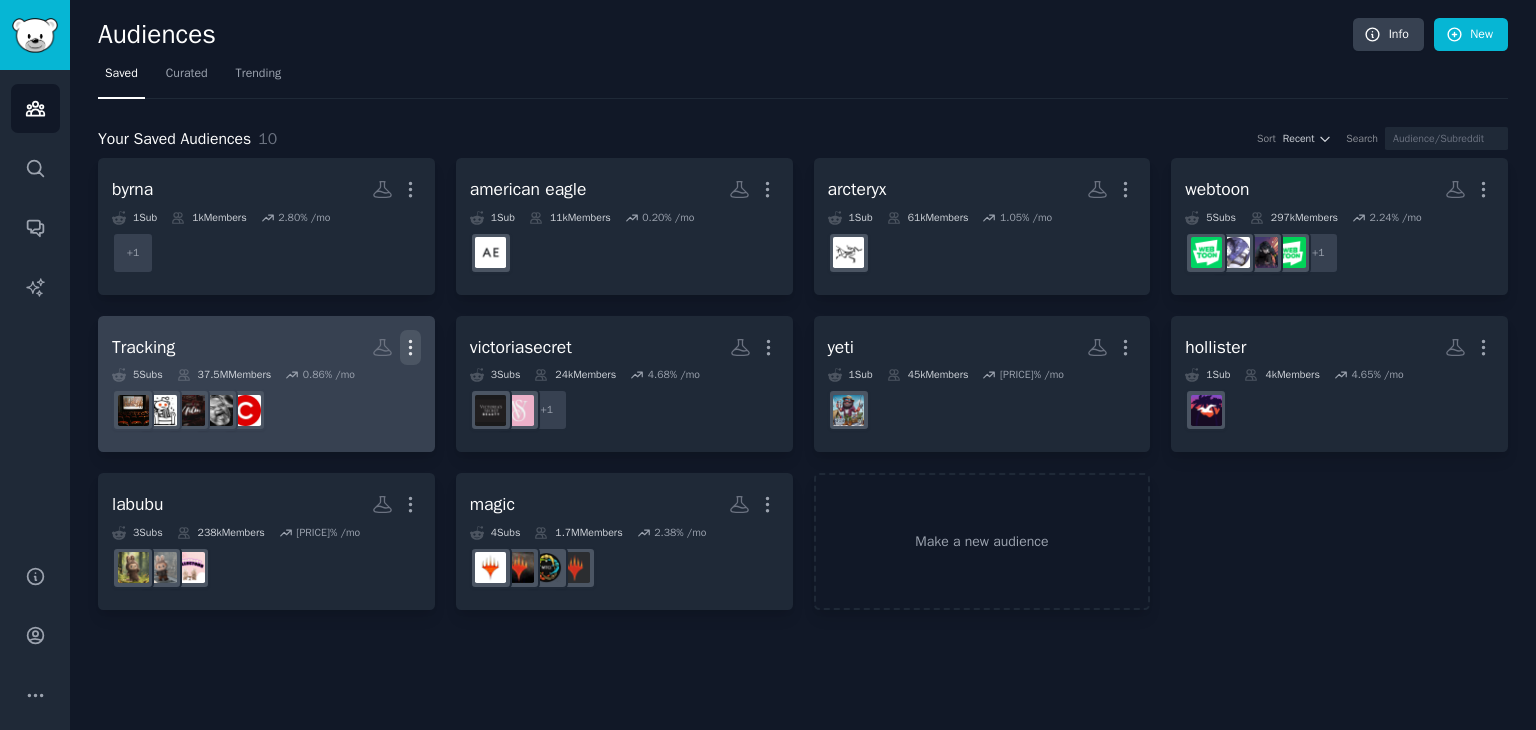 click on "More" at bounding box center (410, 347) 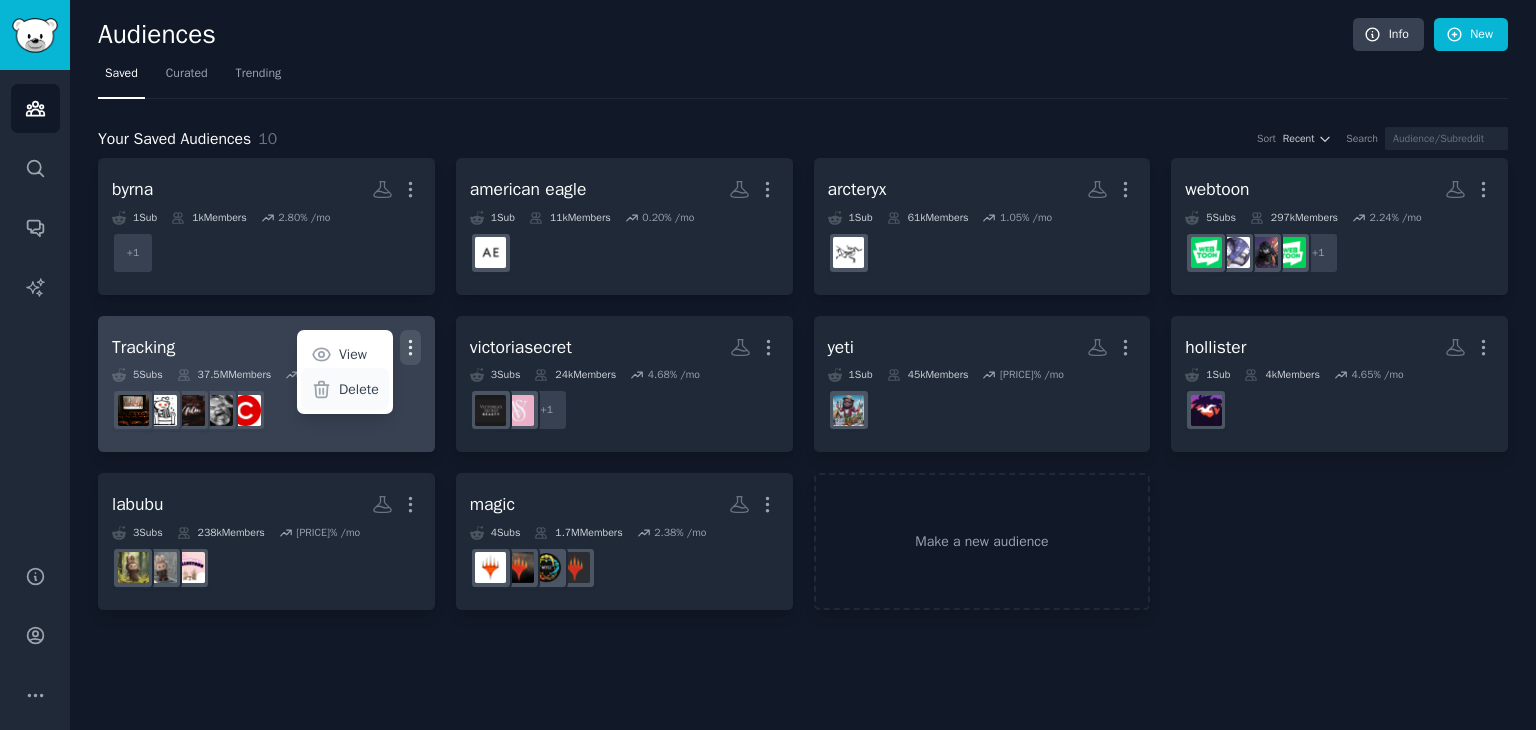 click on "Delete" at bounding box center (359, 389) 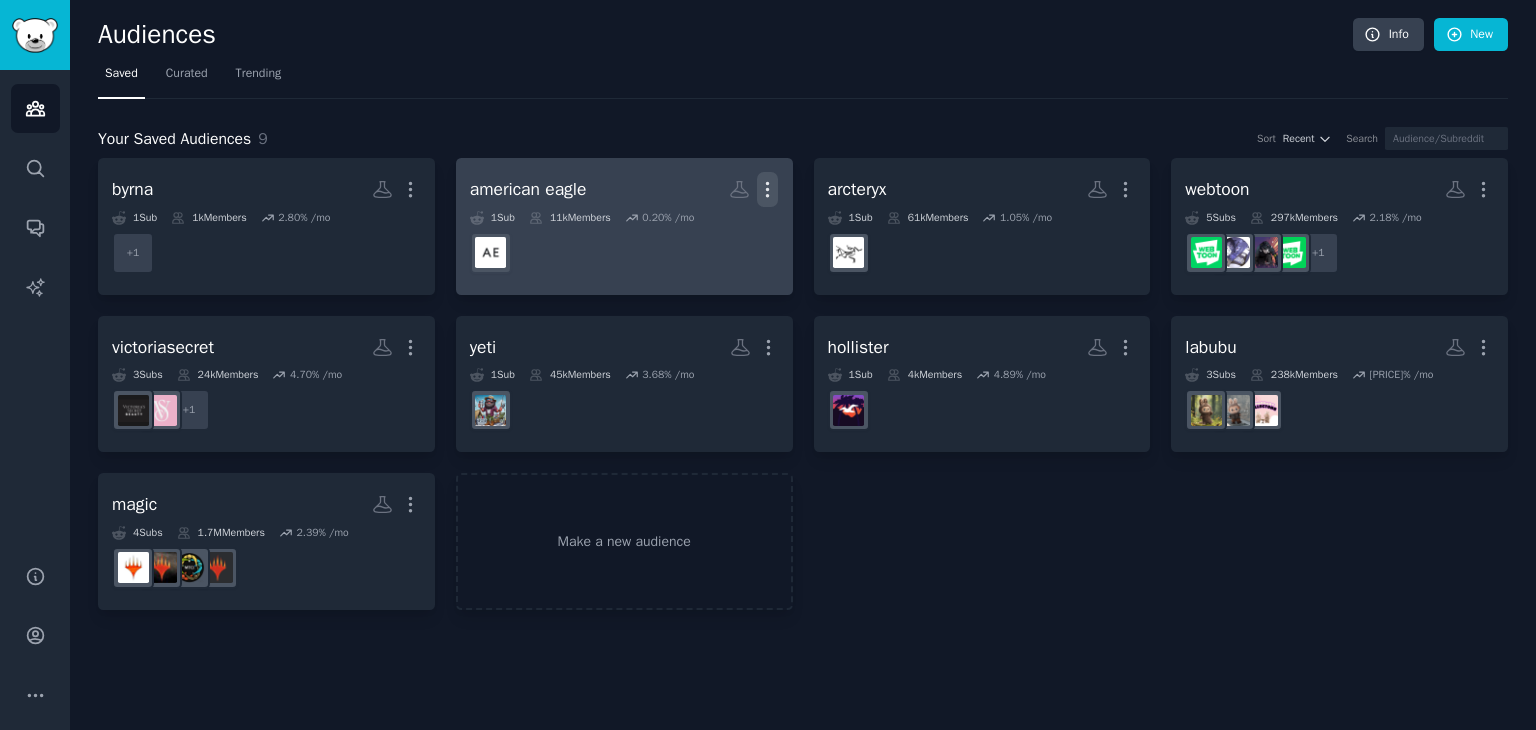 click 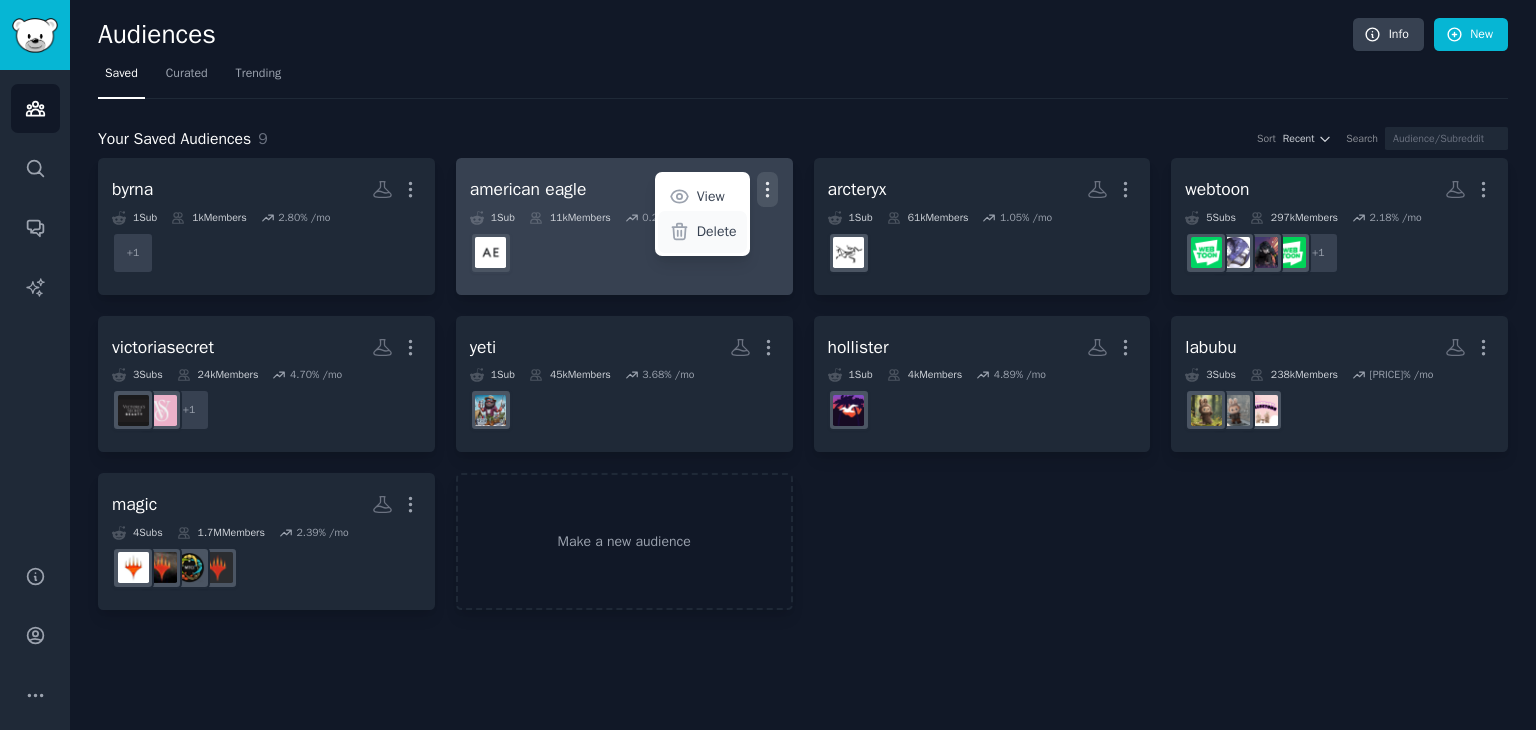click on "Delete" at bounding box center [702, 232] 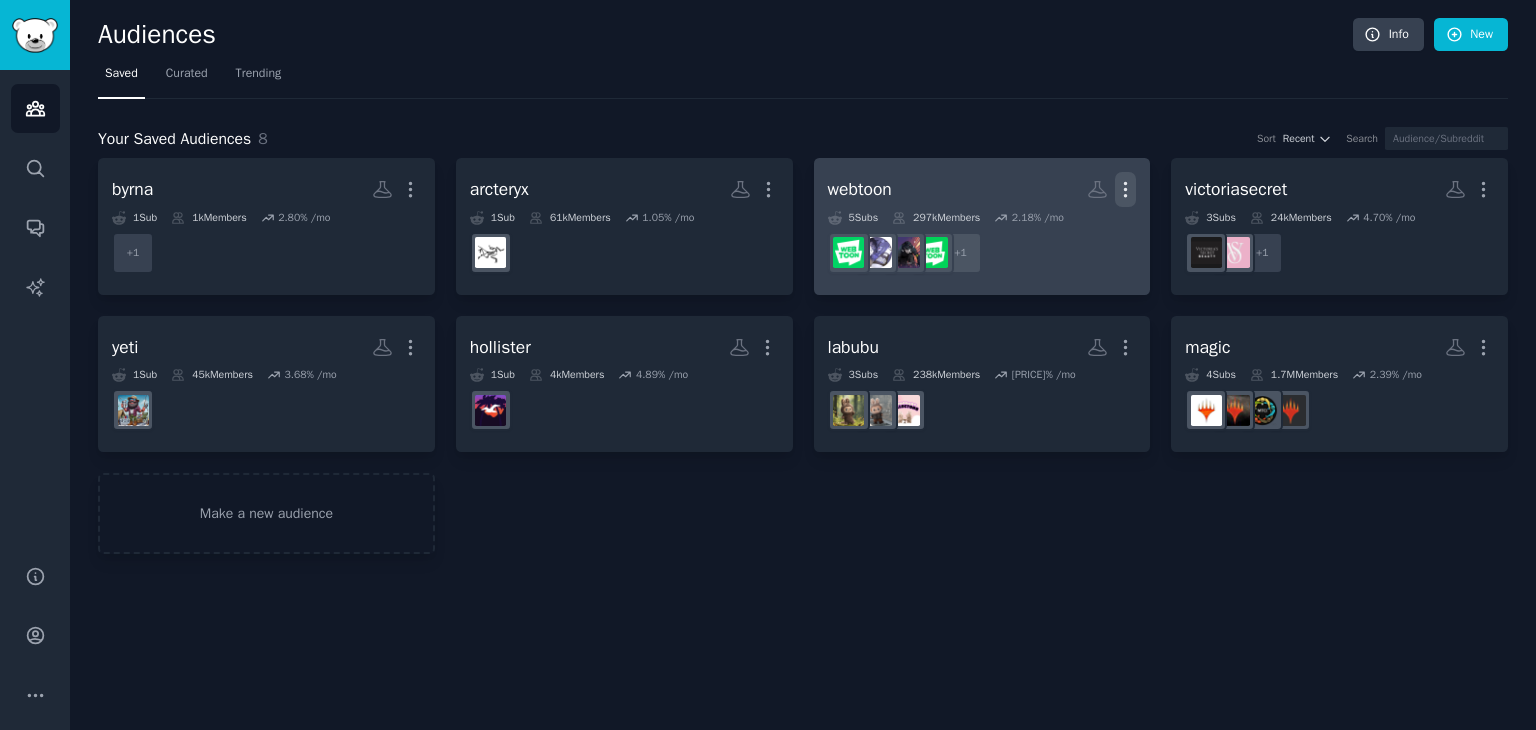 click 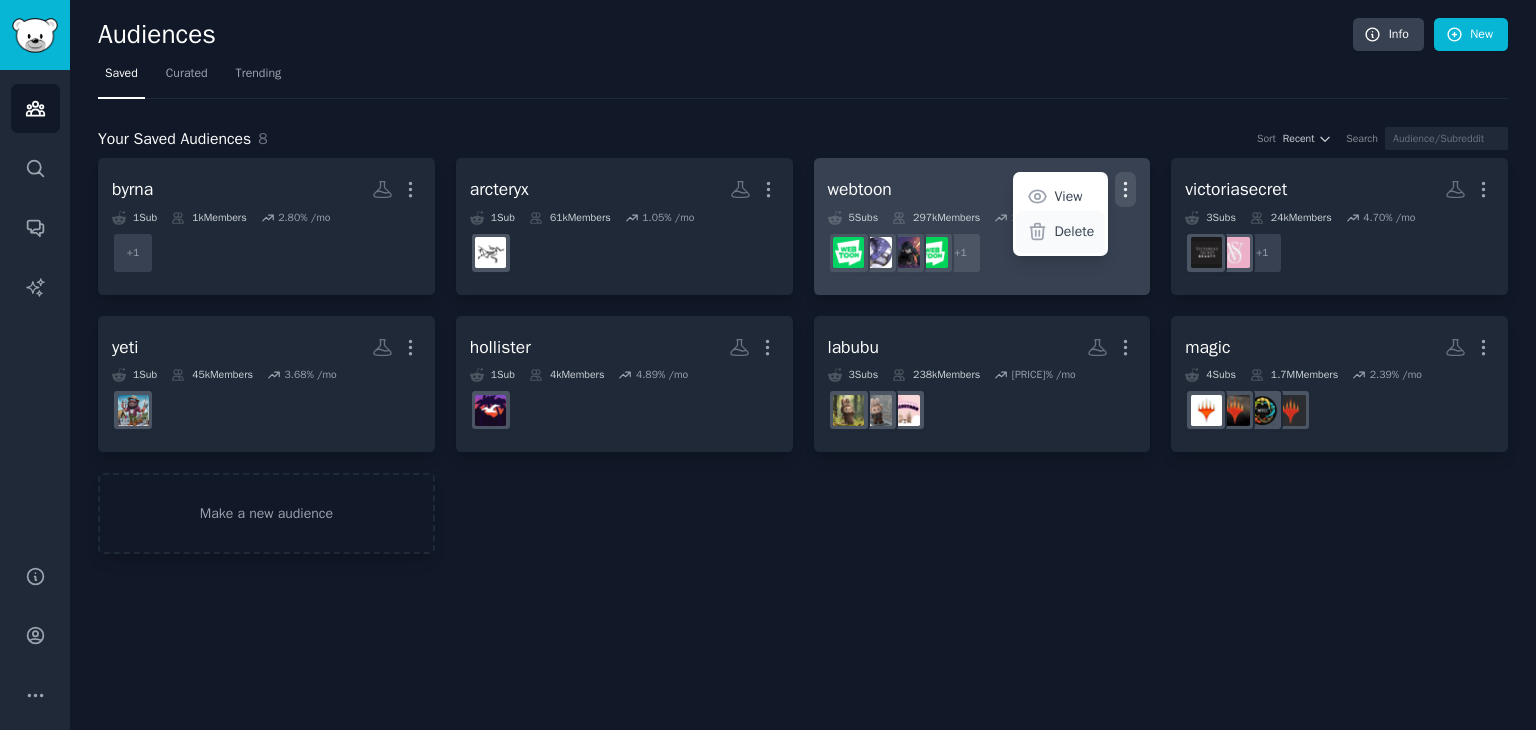 click on "Delete" at bounding box center [1075, 231] 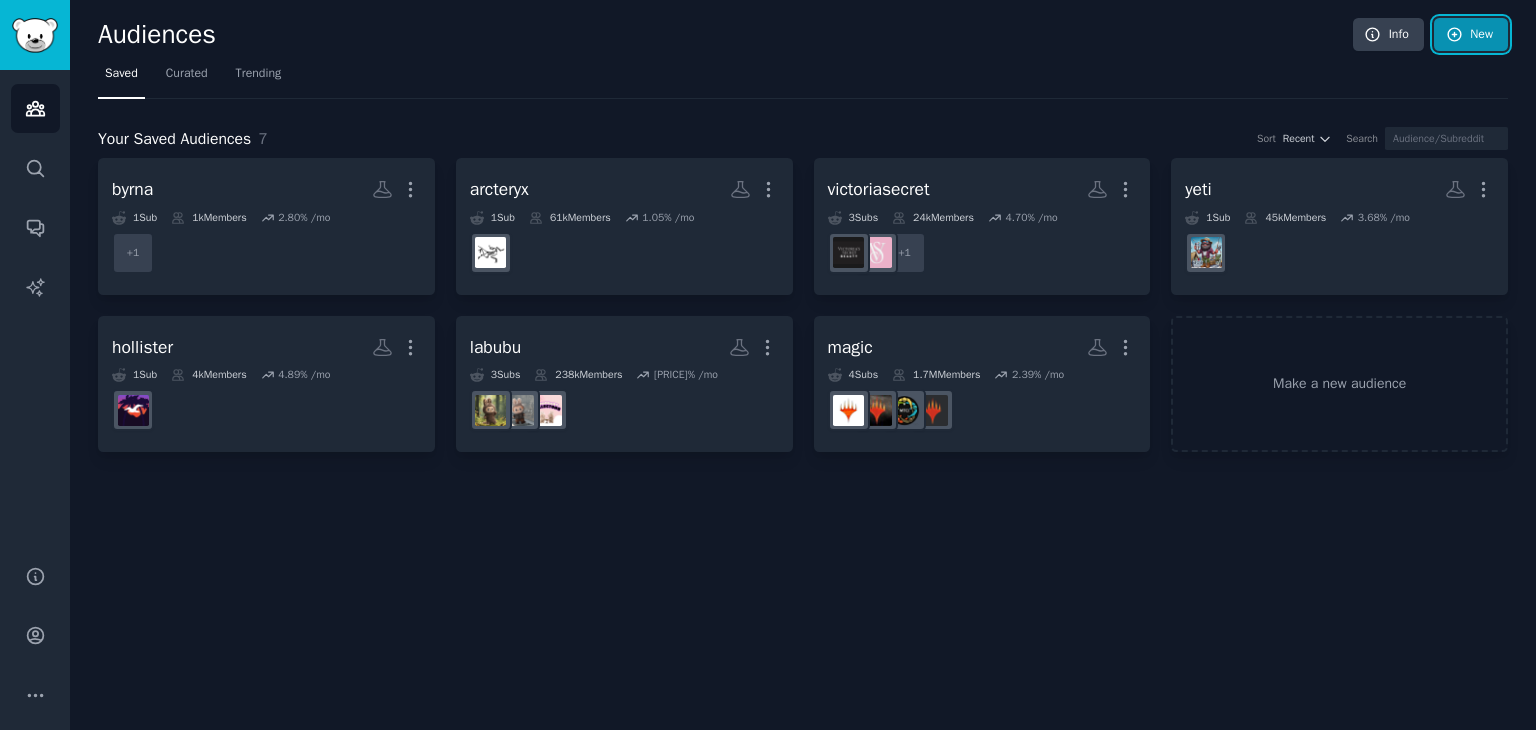 click on "New" at bounding box center (1471, 35) 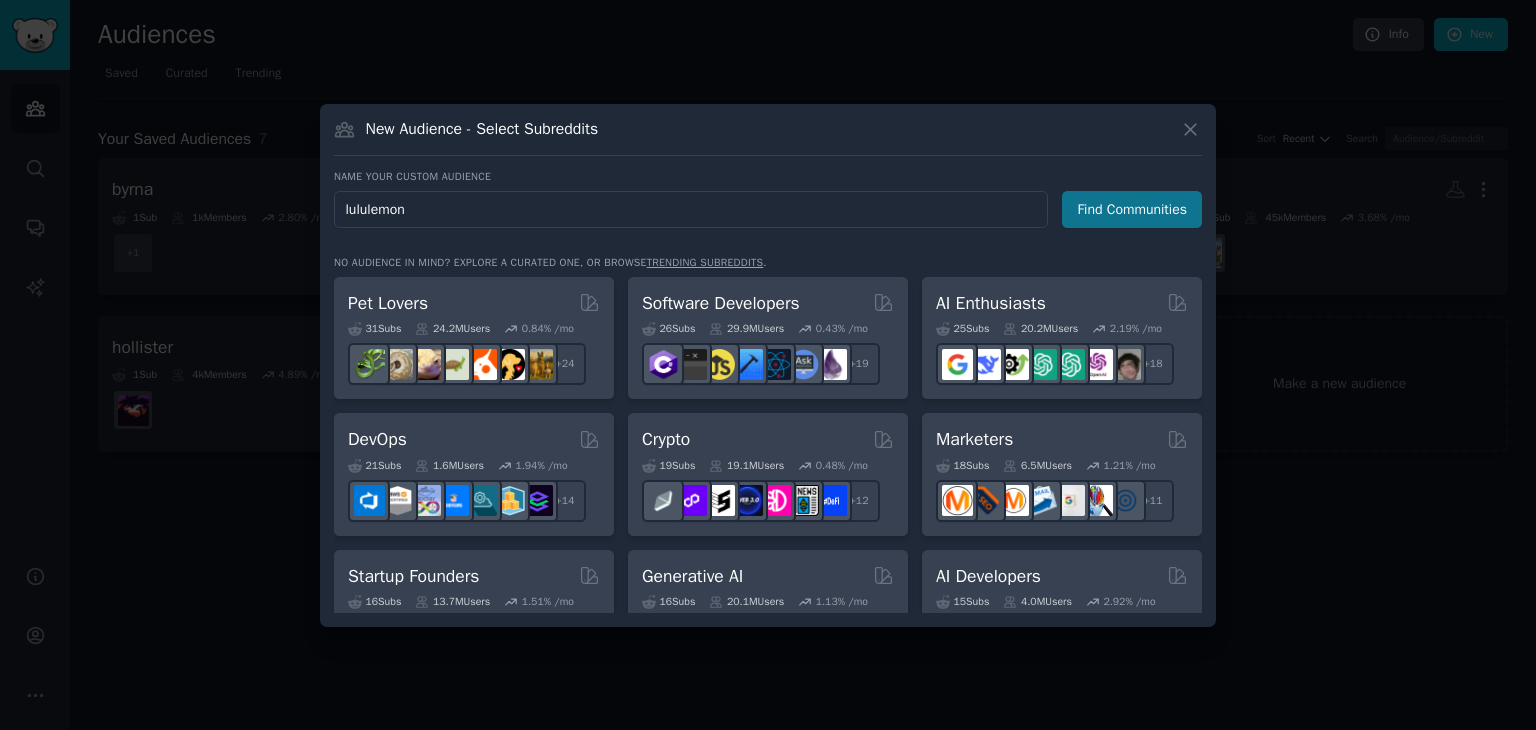 type on "lululemon" 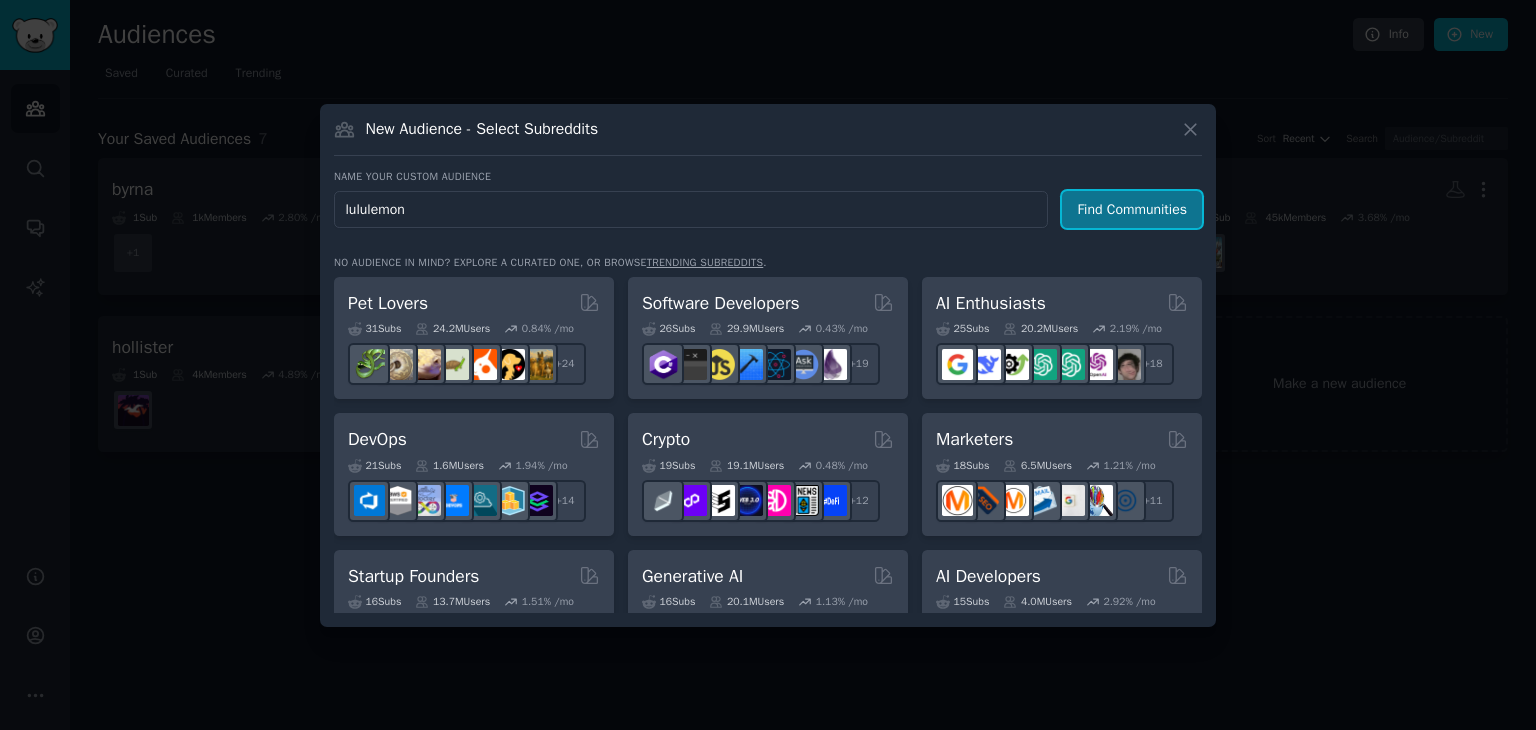 click on "Find Communities" at bounding box center [1132, 209] 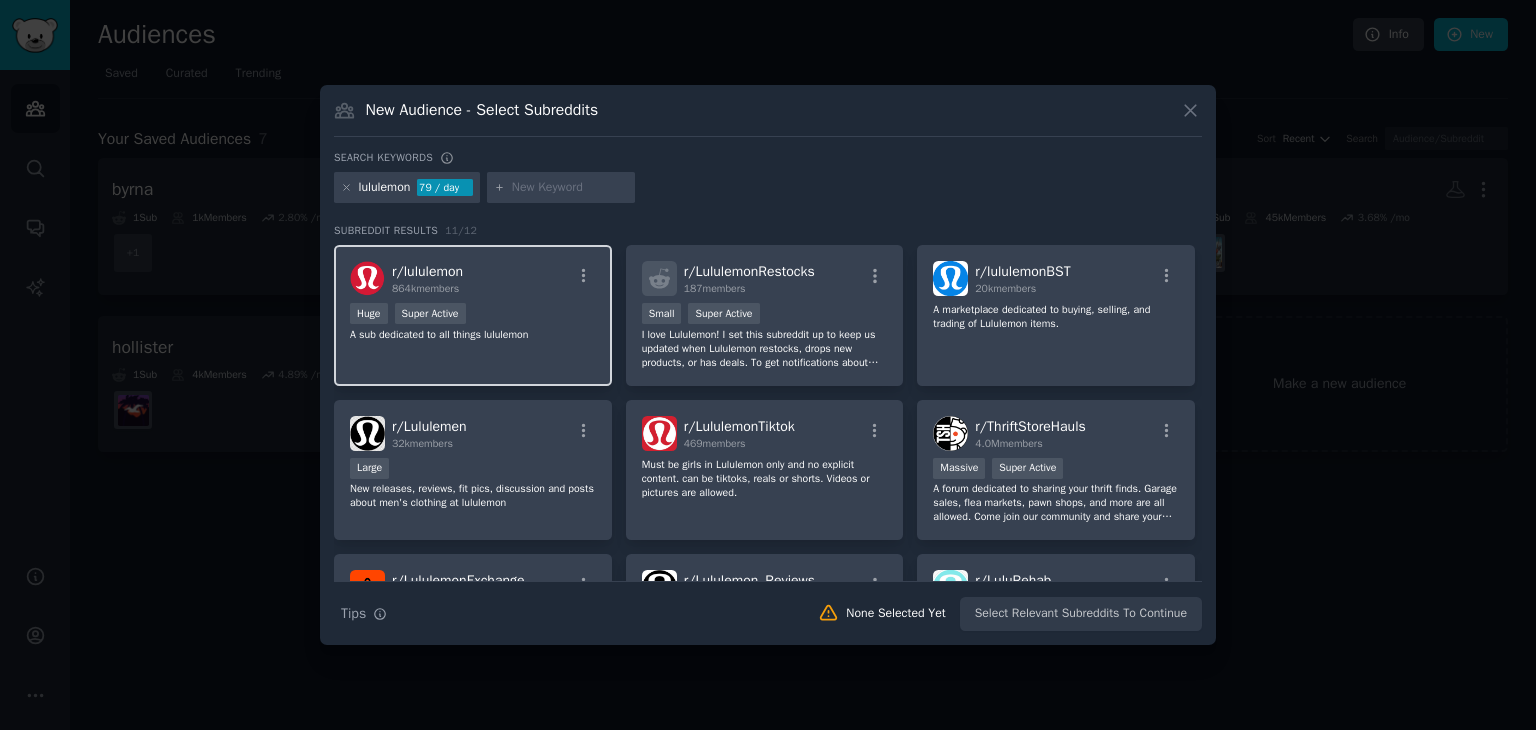 click on "Huge Super Active" at bounding box center (473, 315) 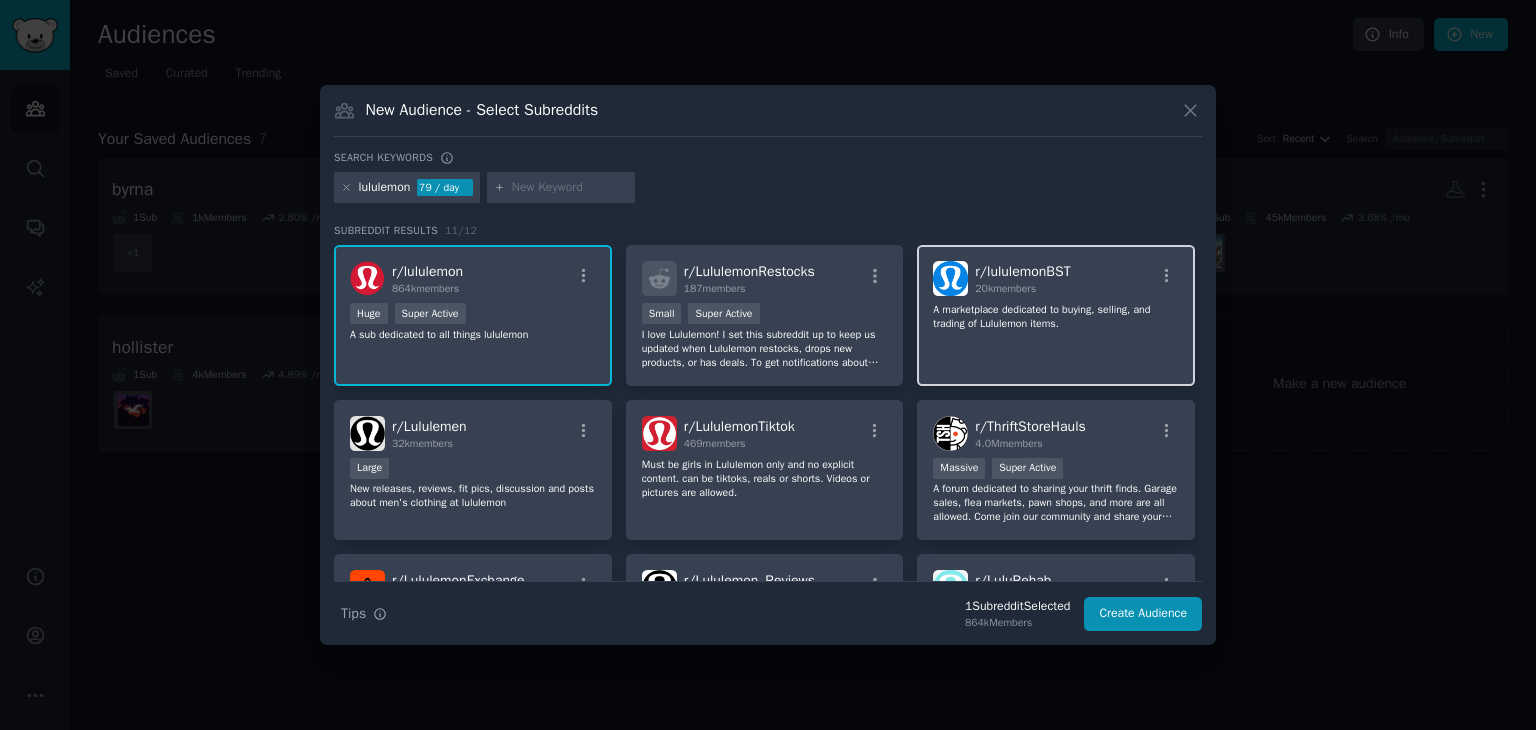 click on "r/ lululemonBST [NUMBER]k members A marketplace dedicated to buying, selling, and trading of Lululemon items." at bounding box center [1056, 315] 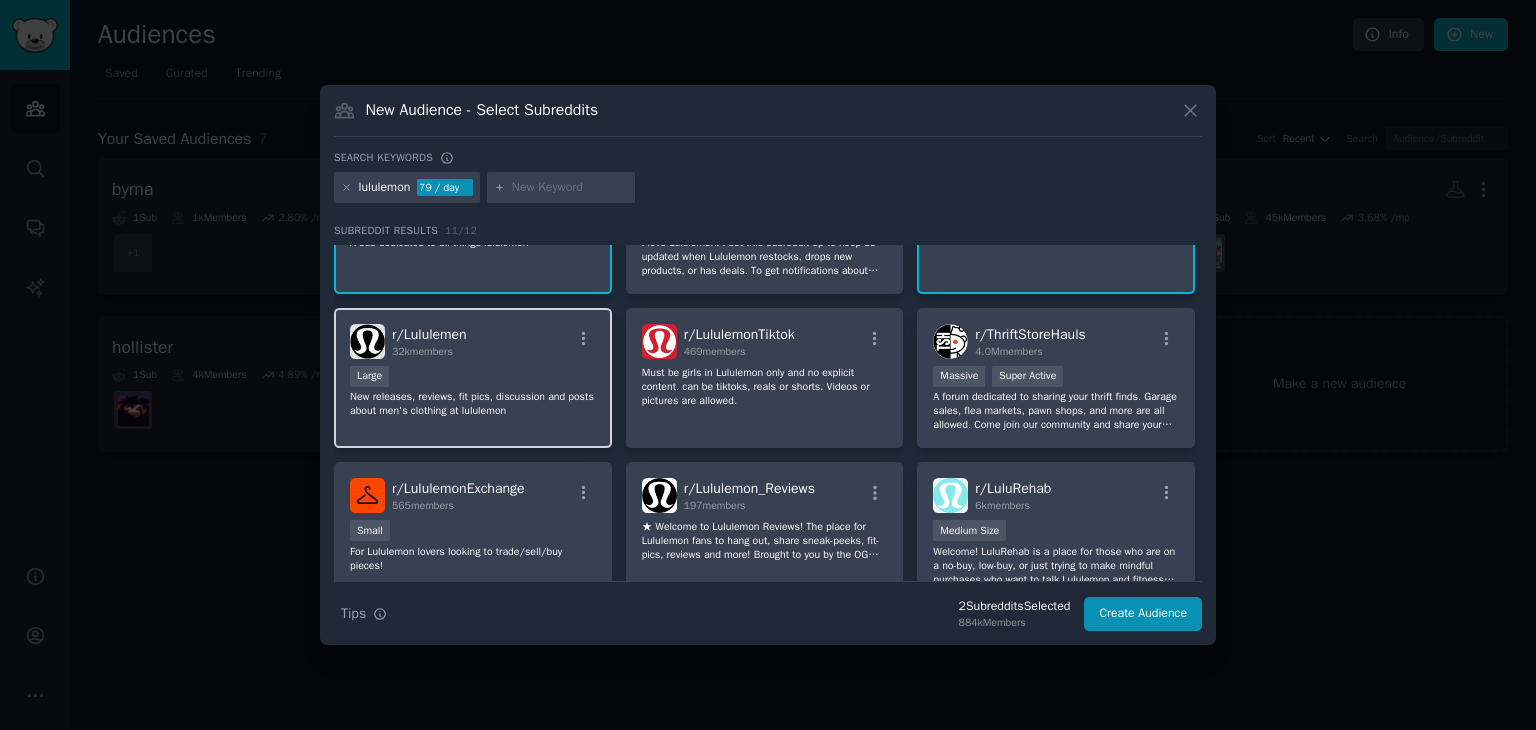 scroll, scrollTop: 100, scrollLeft: 0, axis: vertical 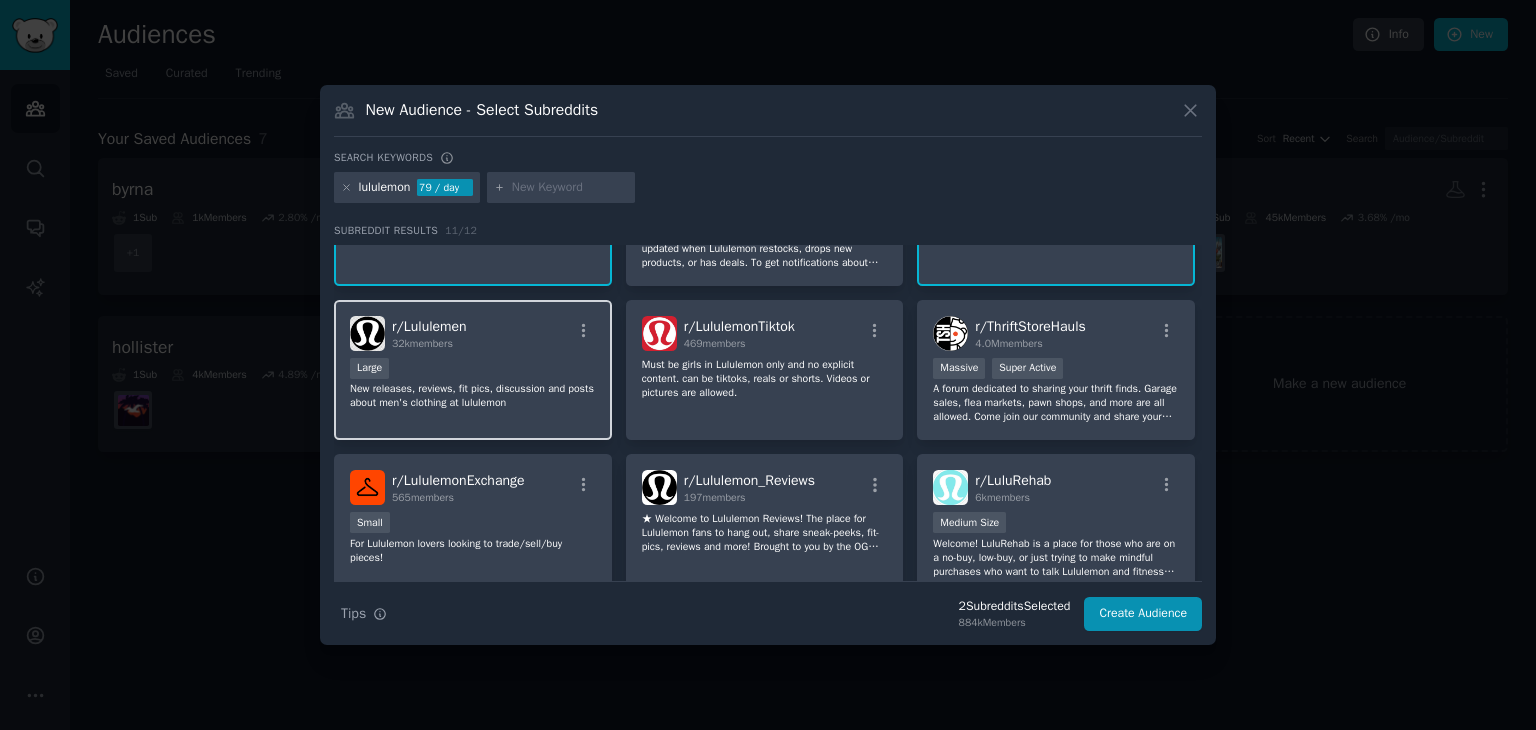 click on "Large" at bounding box center (473, 370) 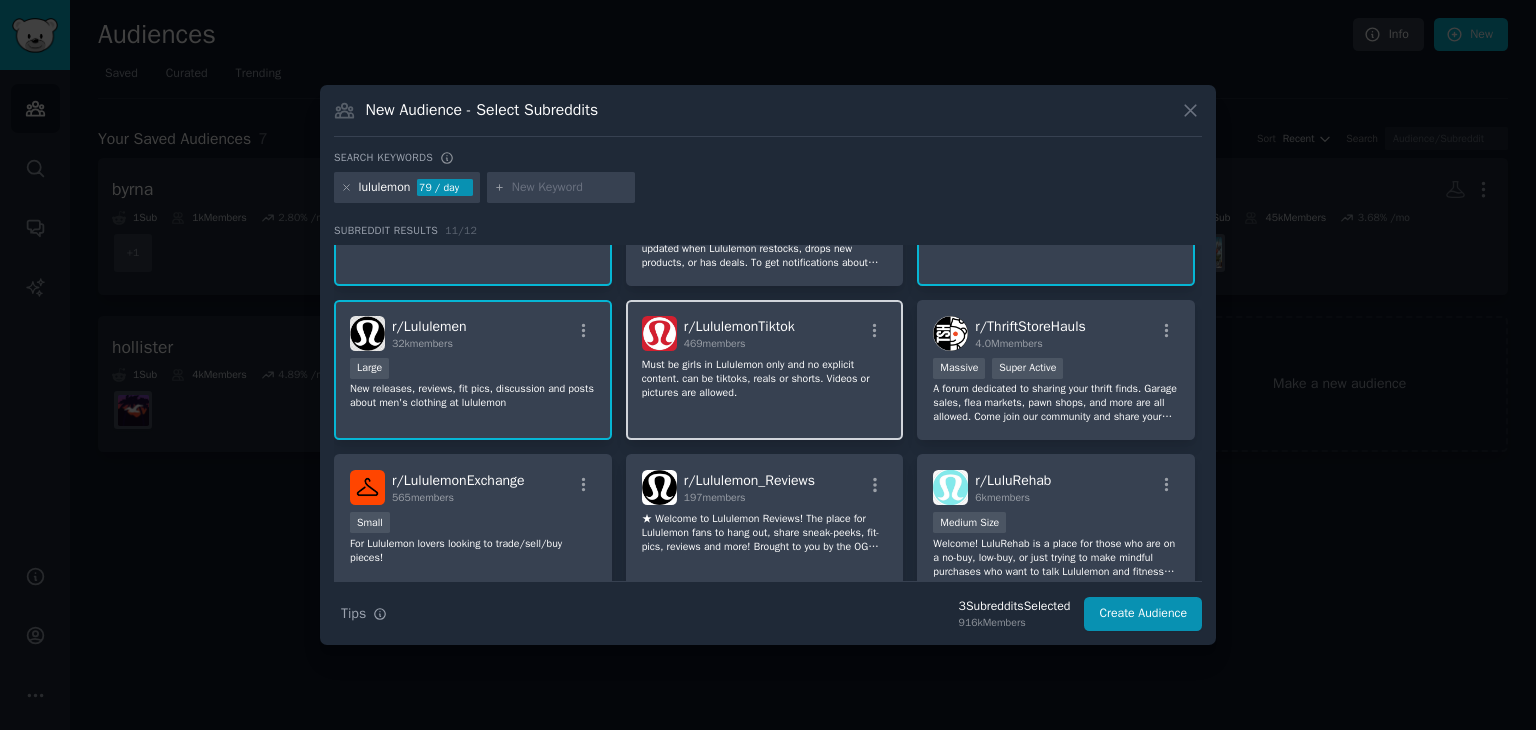 click on "Must be girls in Lululemon only and no explicit content. can be tiktoks, reals or shorts. Videos or pictures are allowed." 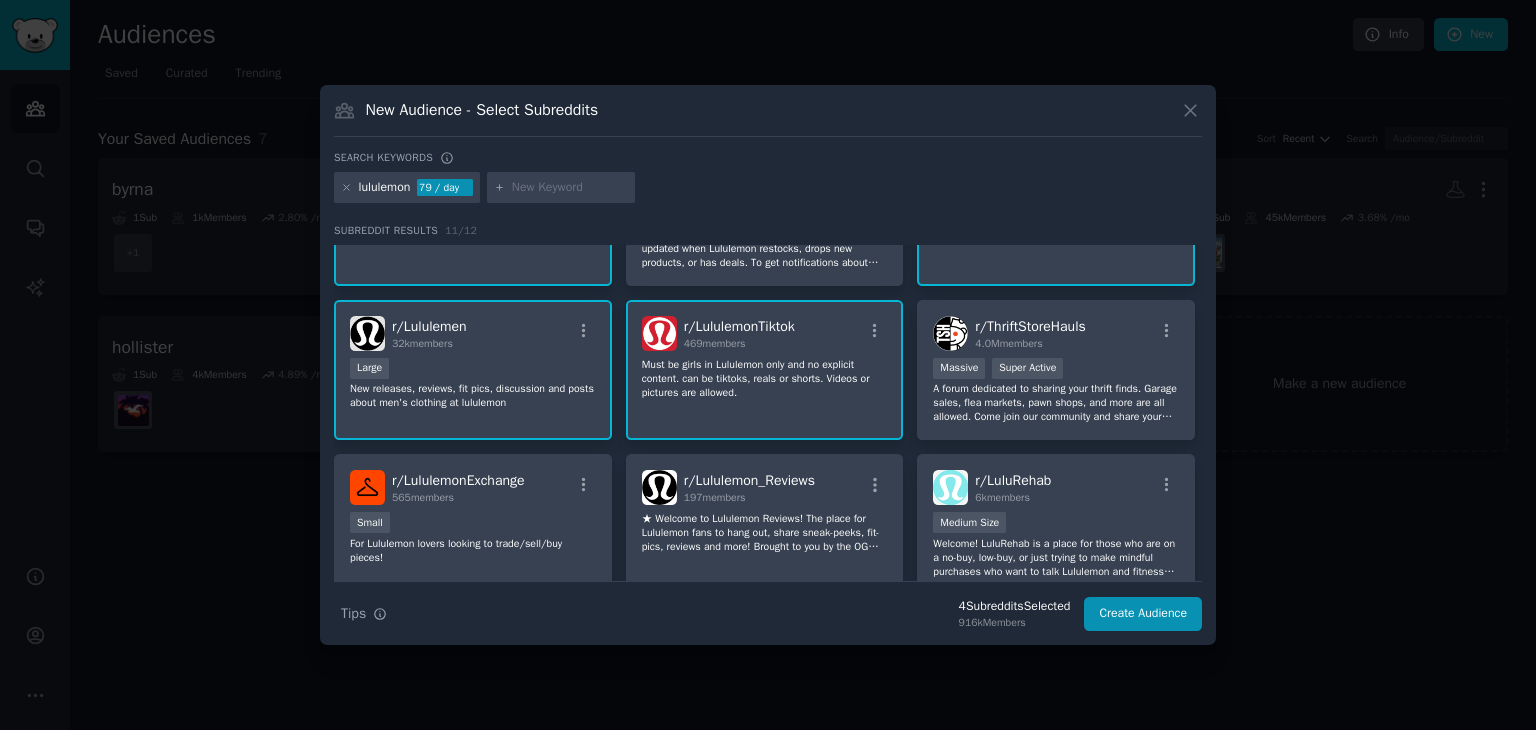 click on "Must be girls in Lululemon only and no explicit content. can be tiktoks, reals or shorts. Videos or pictures are allowed." 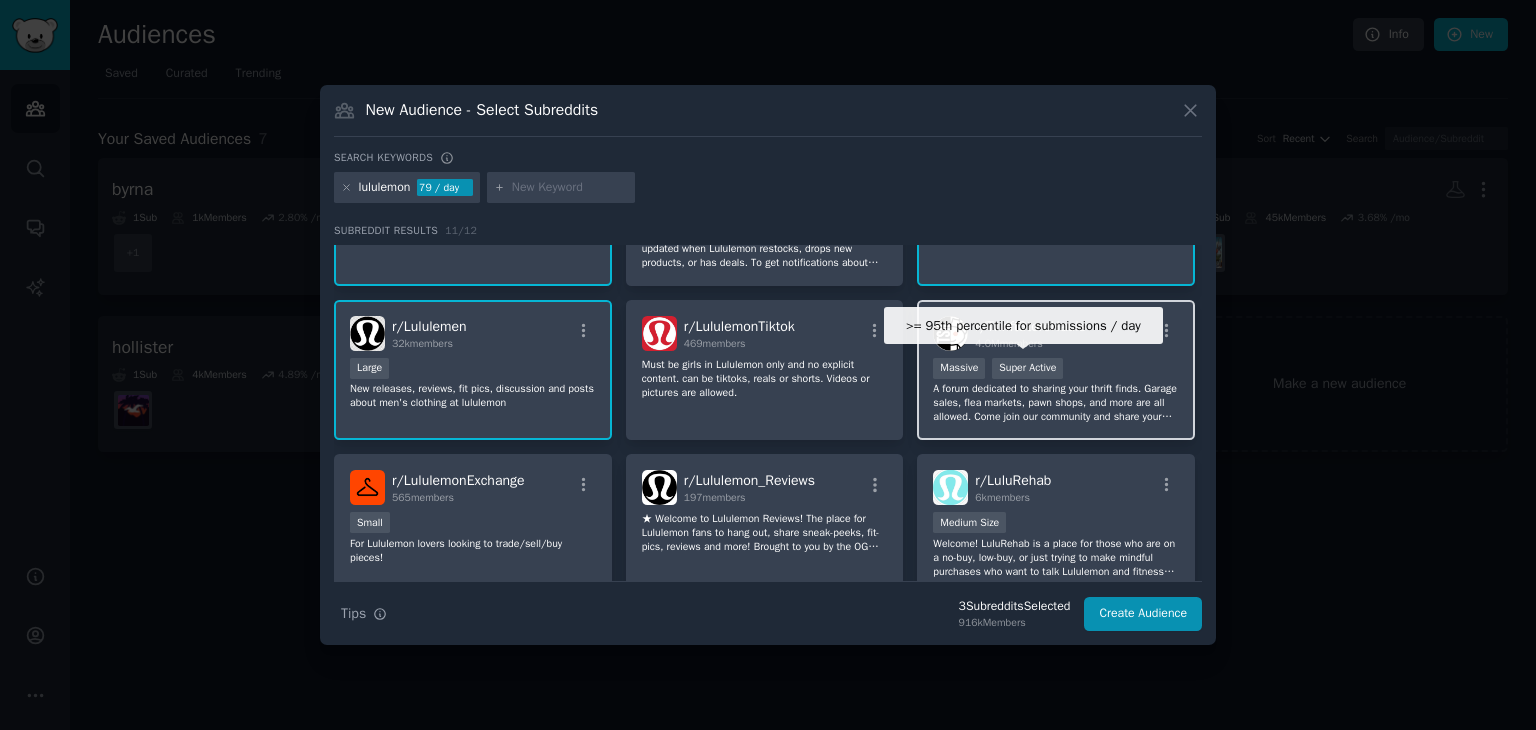 click on "Super Active" at bounding box center (1027, 368) 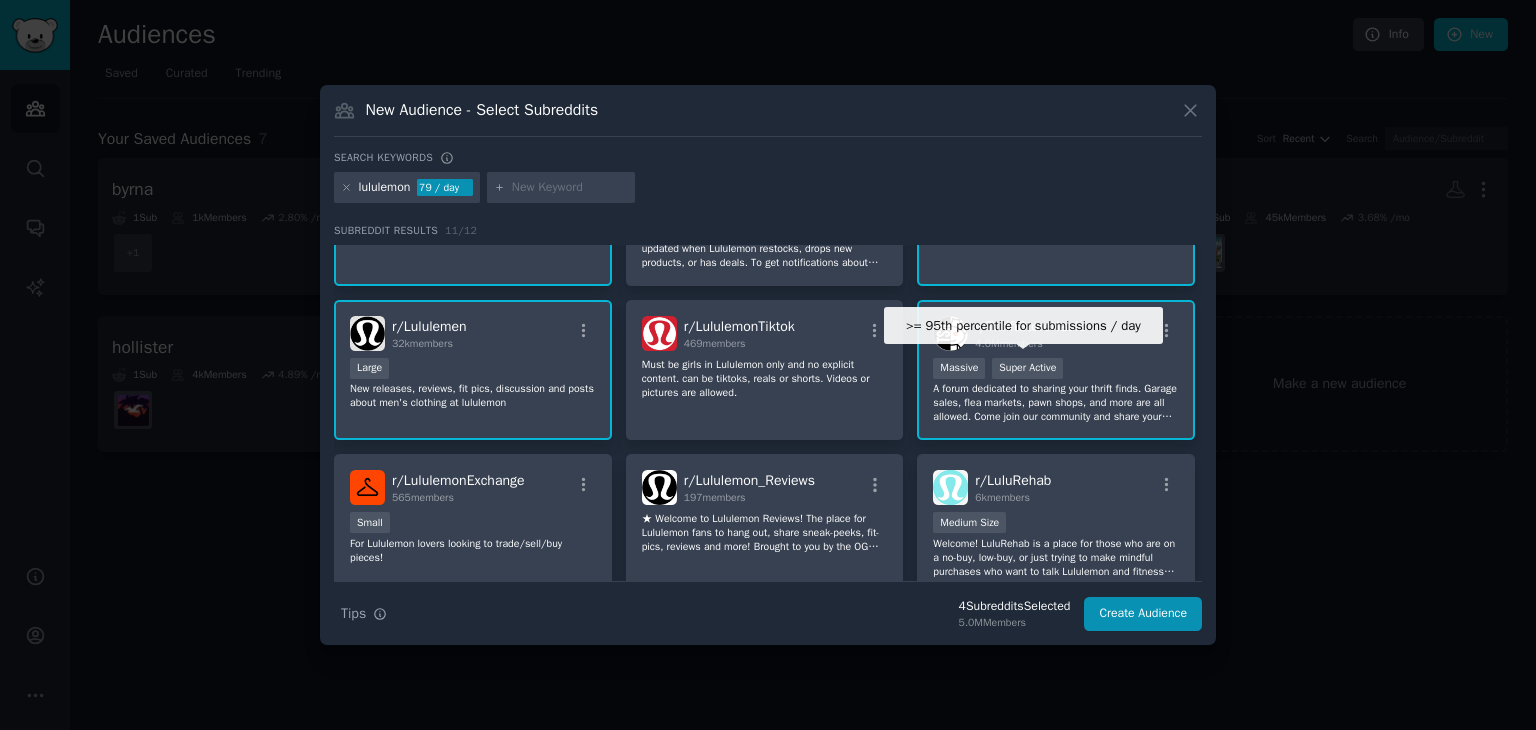 click on "Super Active" at bounding box center [1027, 368] 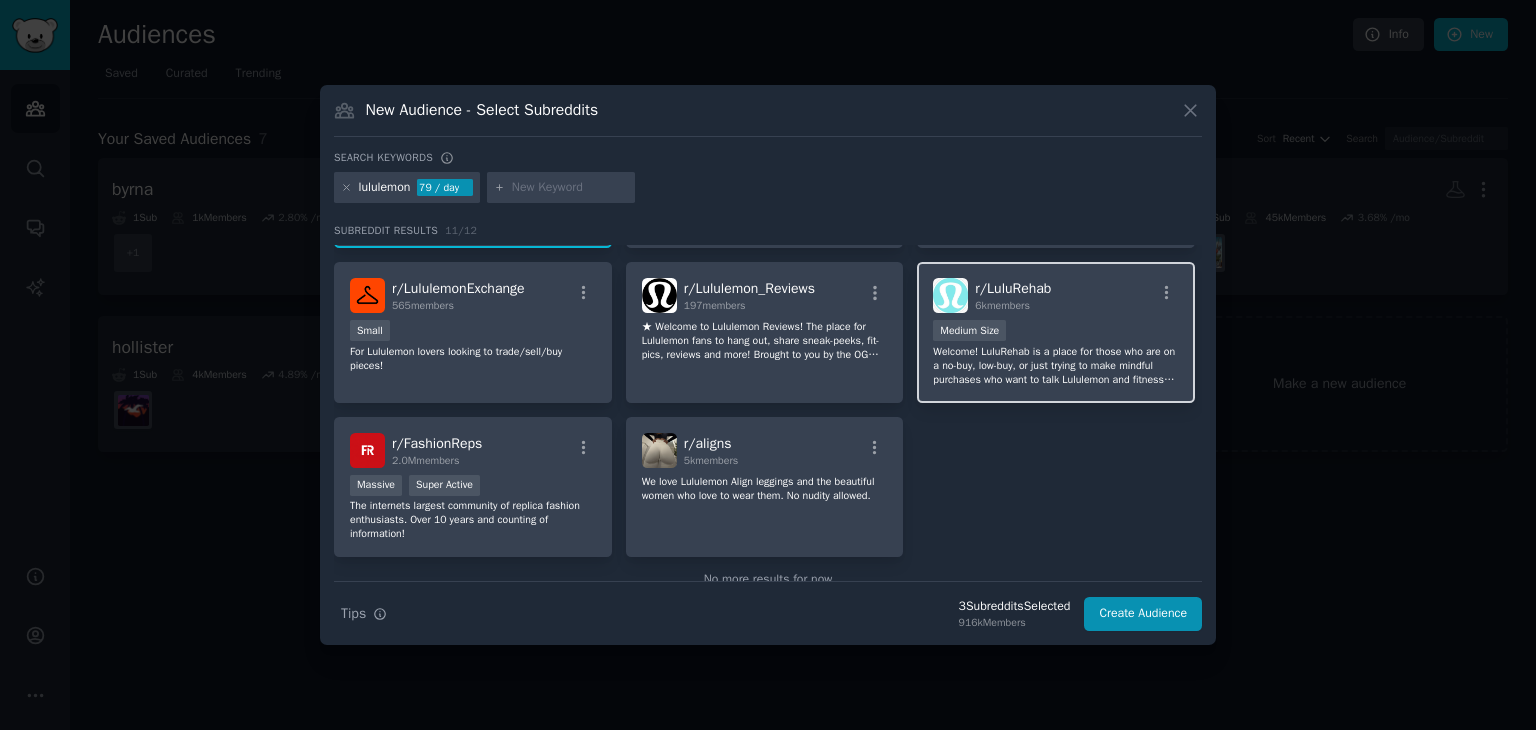 scroll, scrollTop: 300, scrollLeft: 0, axis: vertical 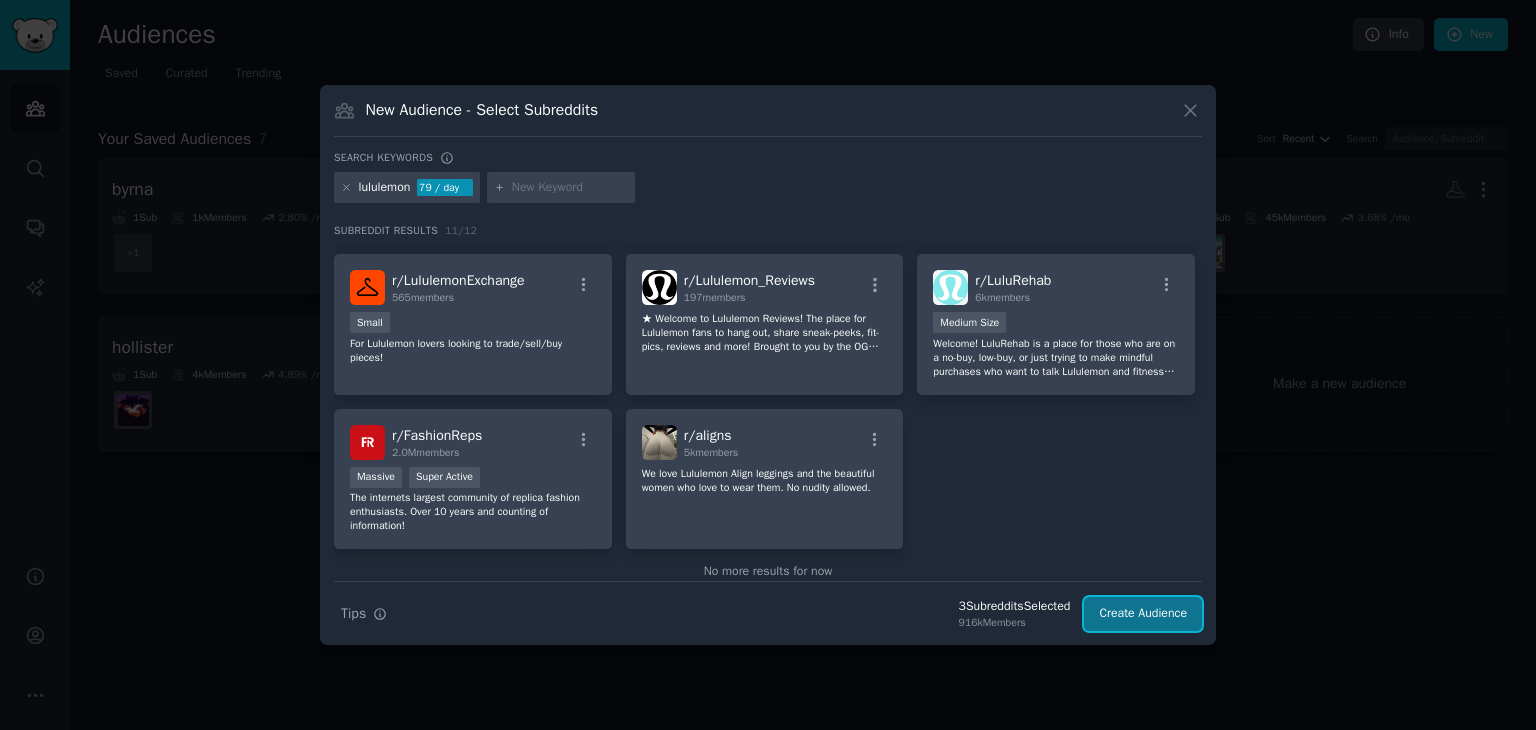click on "Create Audience" at bounding box center [1143, 614] 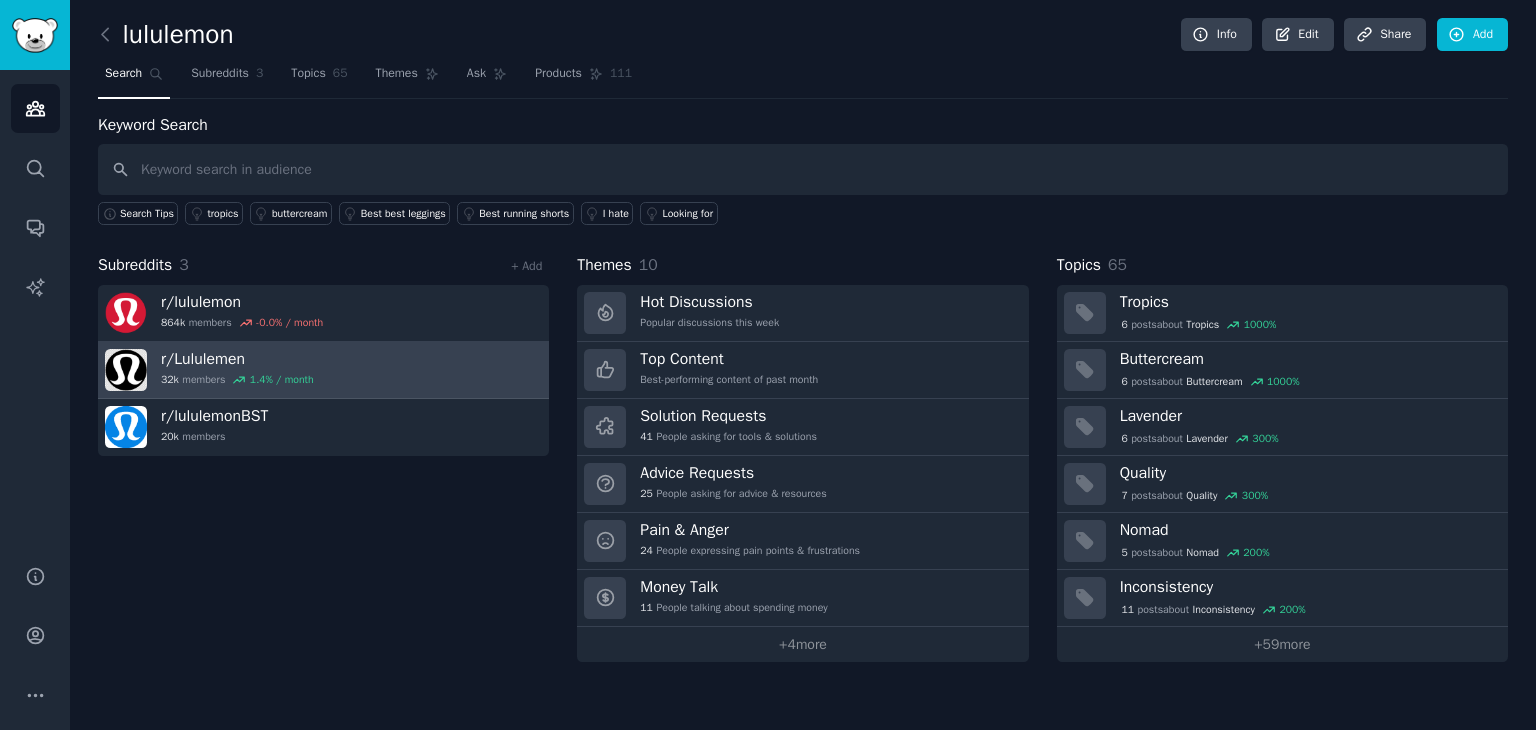 click on "r/ Lululemen [NUMBER]k members [PERCENT] / month" at bounding box center [323, 370] 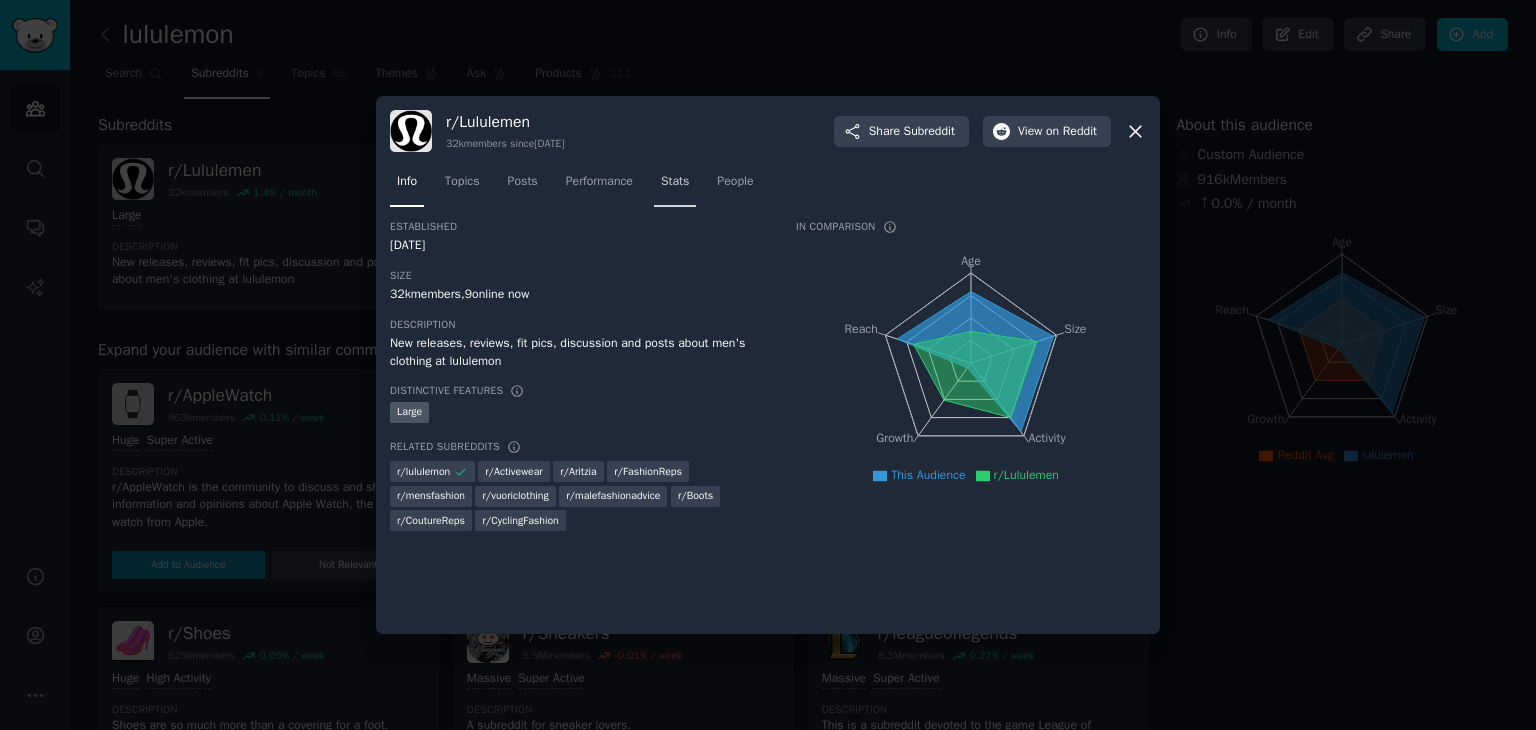 click on "Stats" at bounding box center [675, 186] 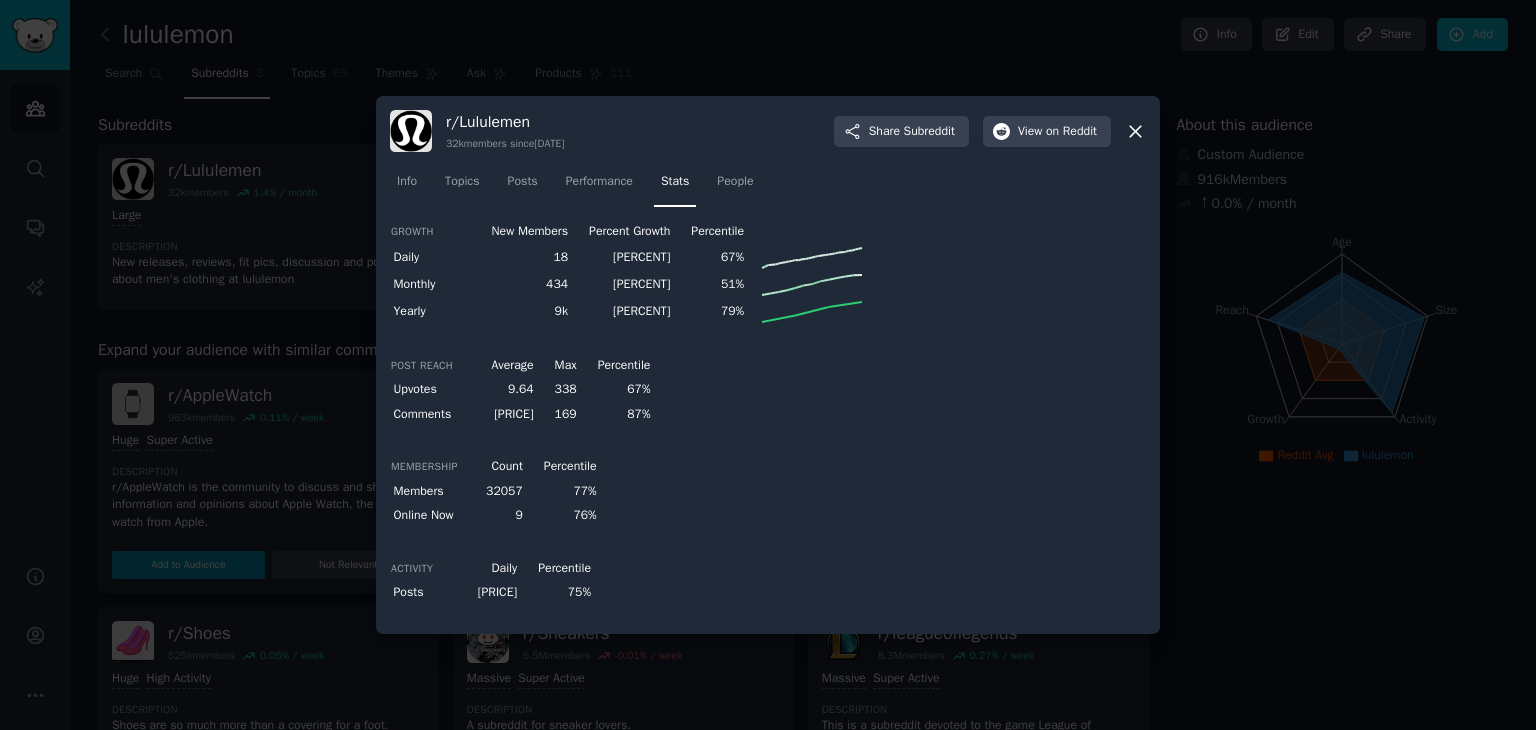 click at bounding box center (768, 365) 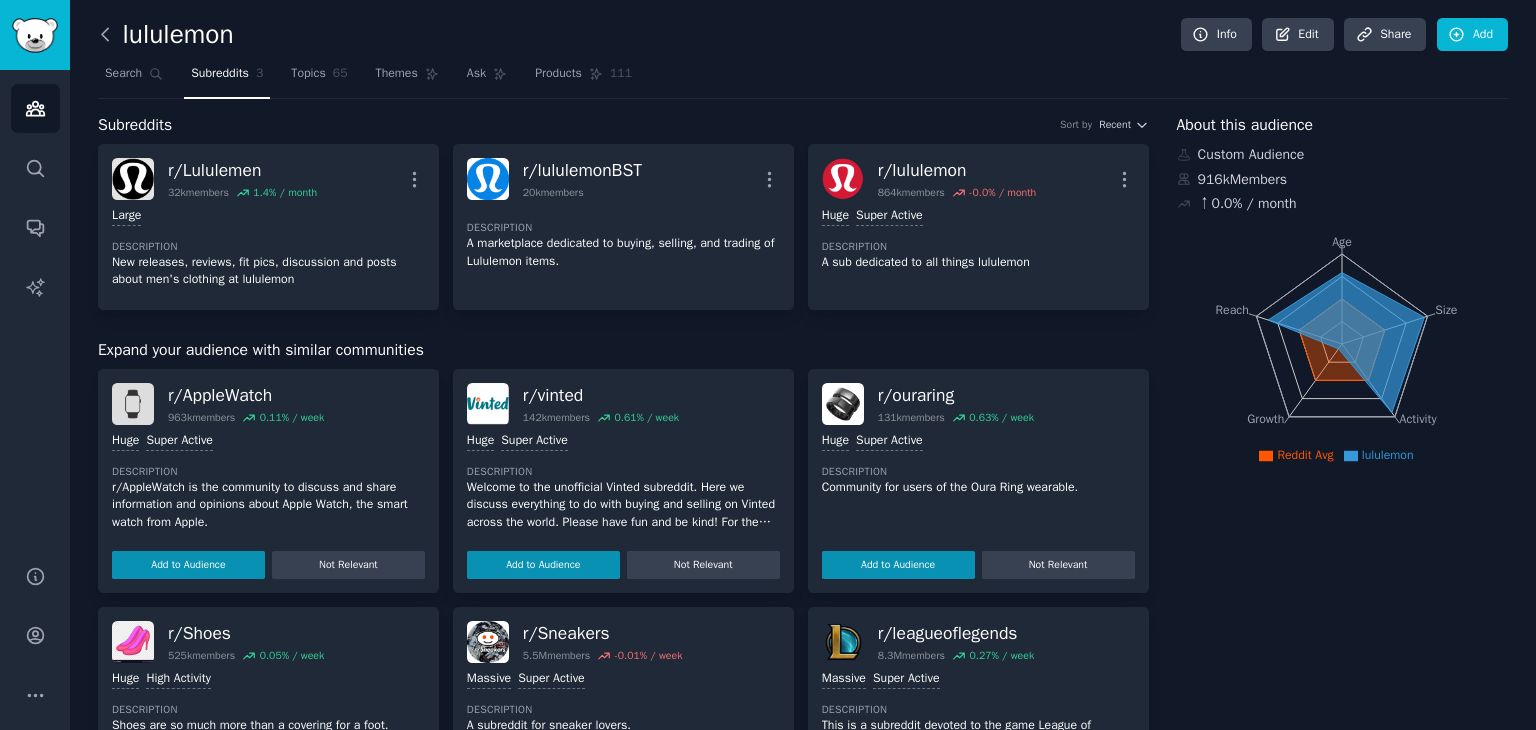 click 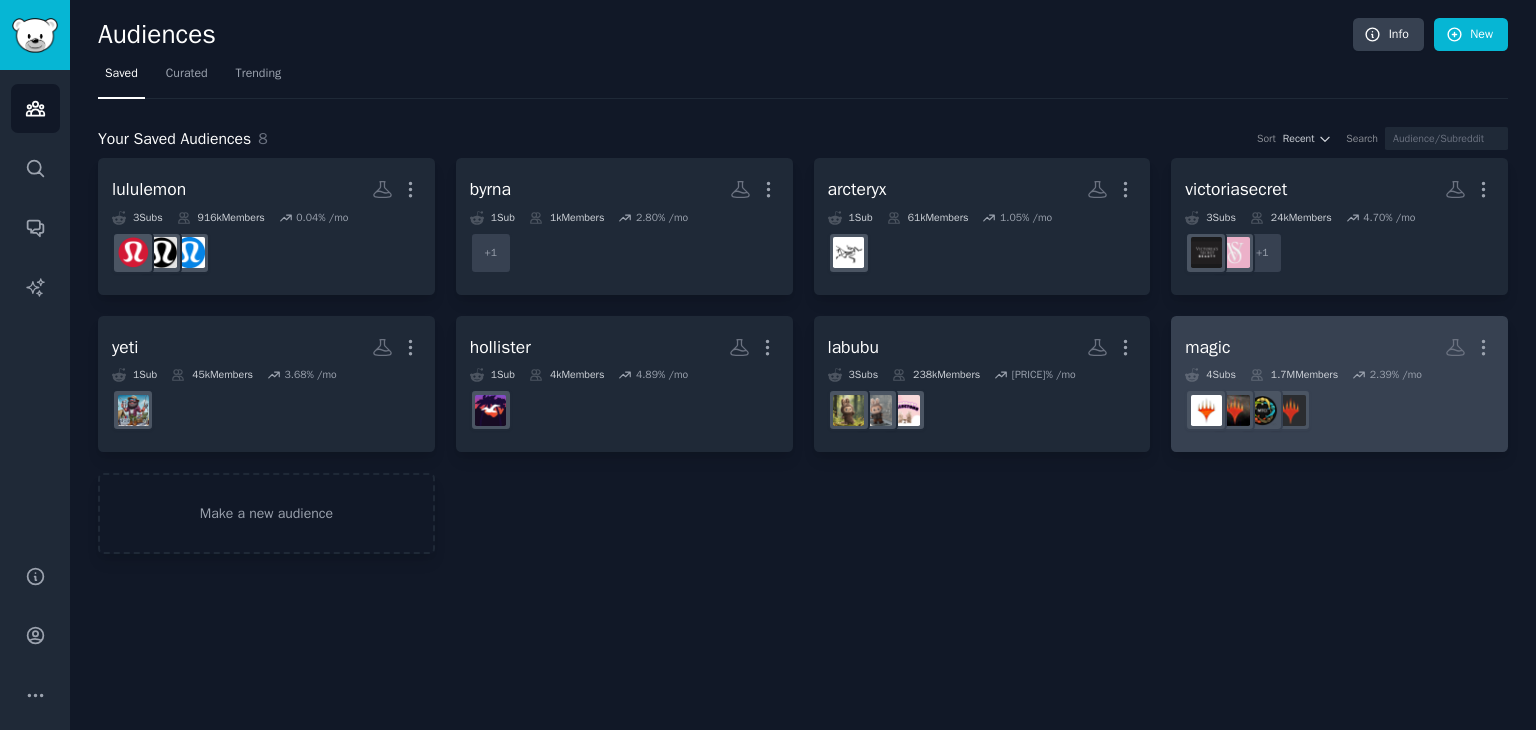click on "magic More" at bounding box center [1339, 347] 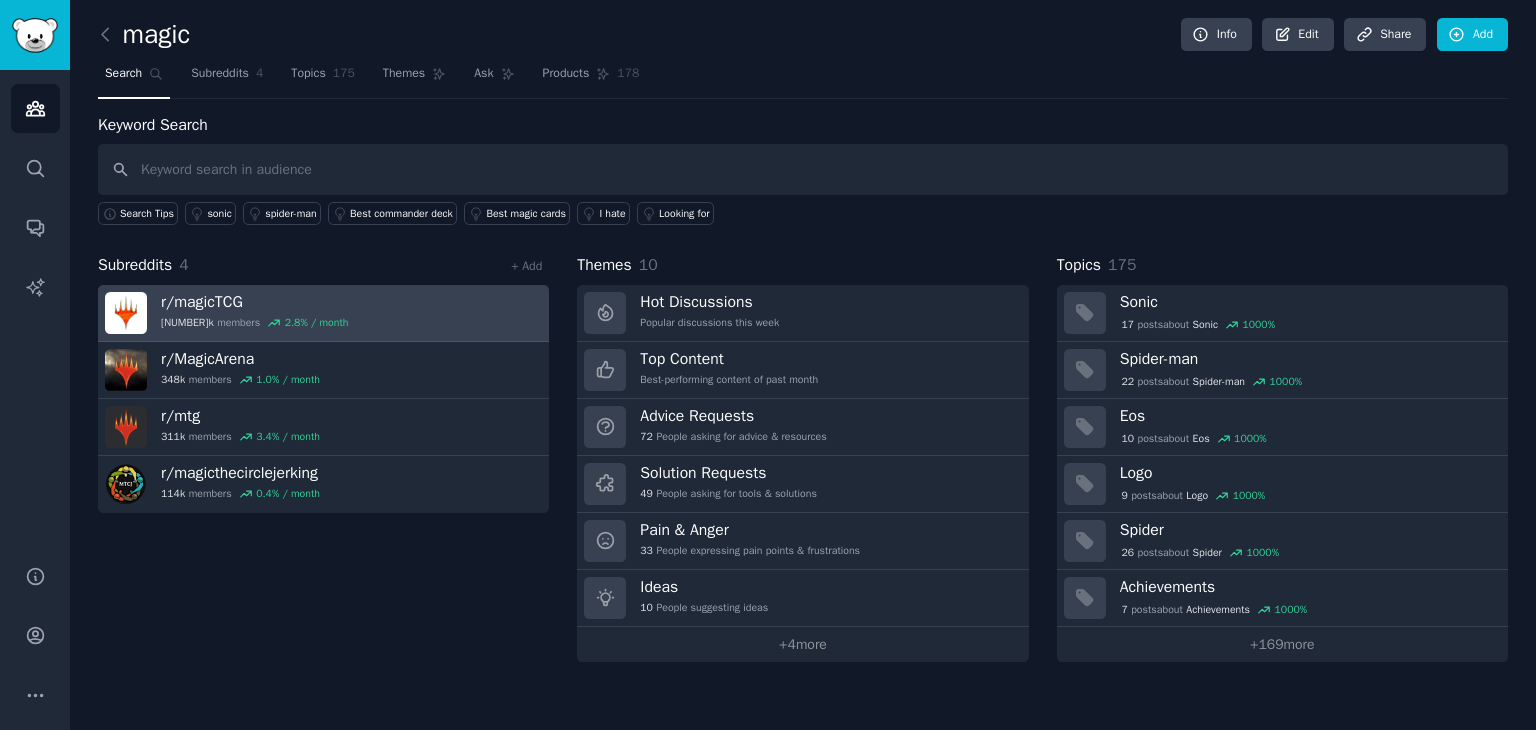 click on "[PERCENT] / month" at bounding box center (317, 323) 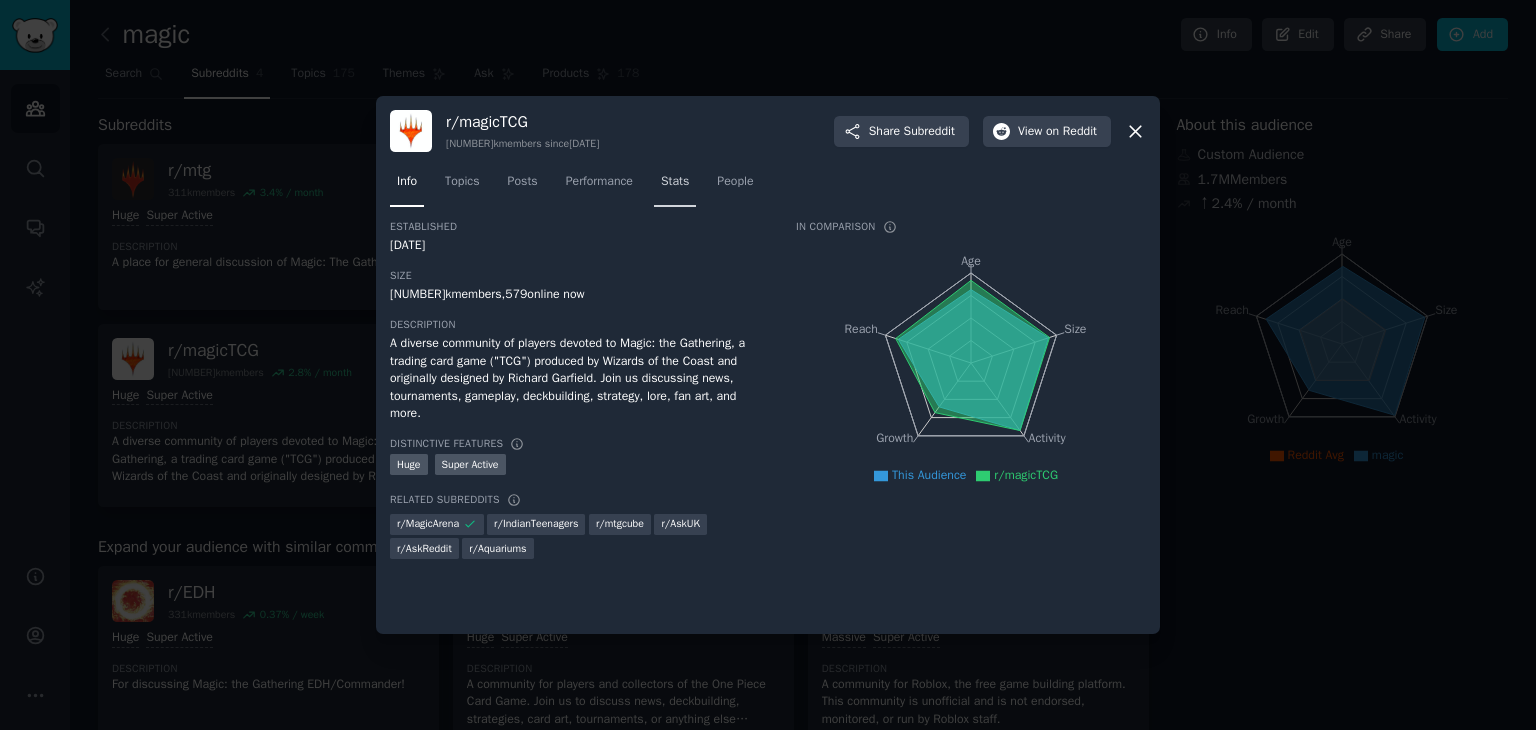 click on "Stats" at bounding box center [675, 182] 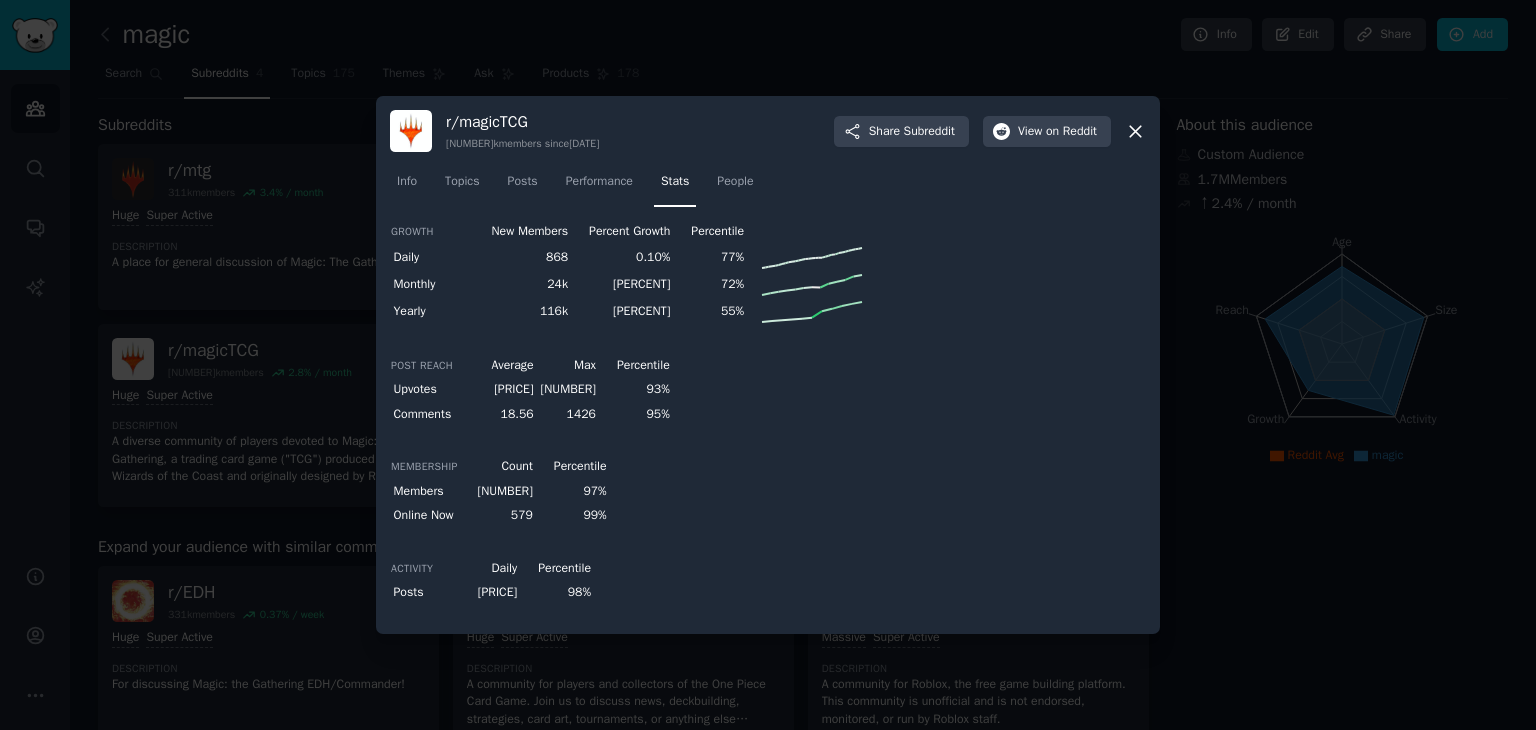 click 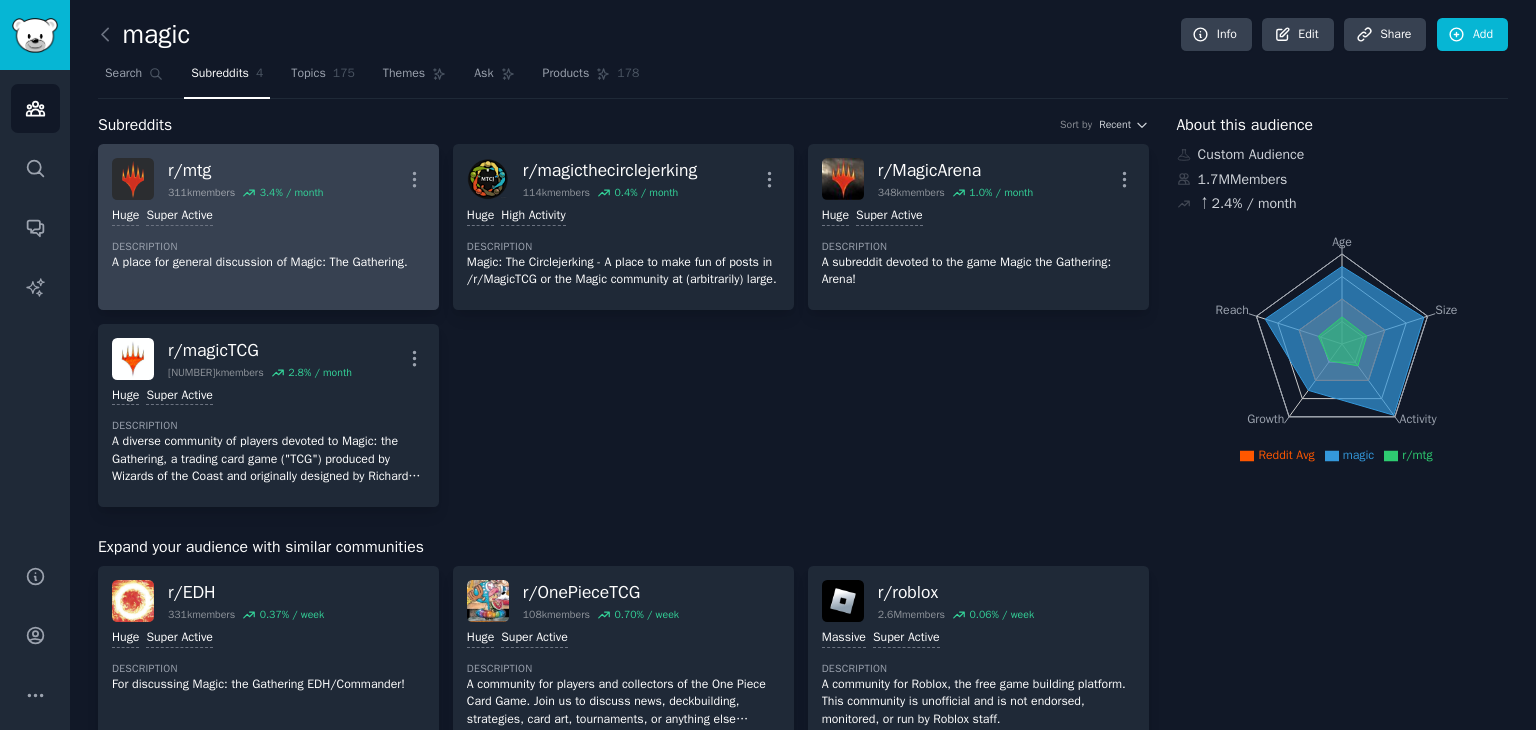 click on "Huge Super Active Description A place for general discussion of Magic: The Gathering." at bounding box center [268, 239] 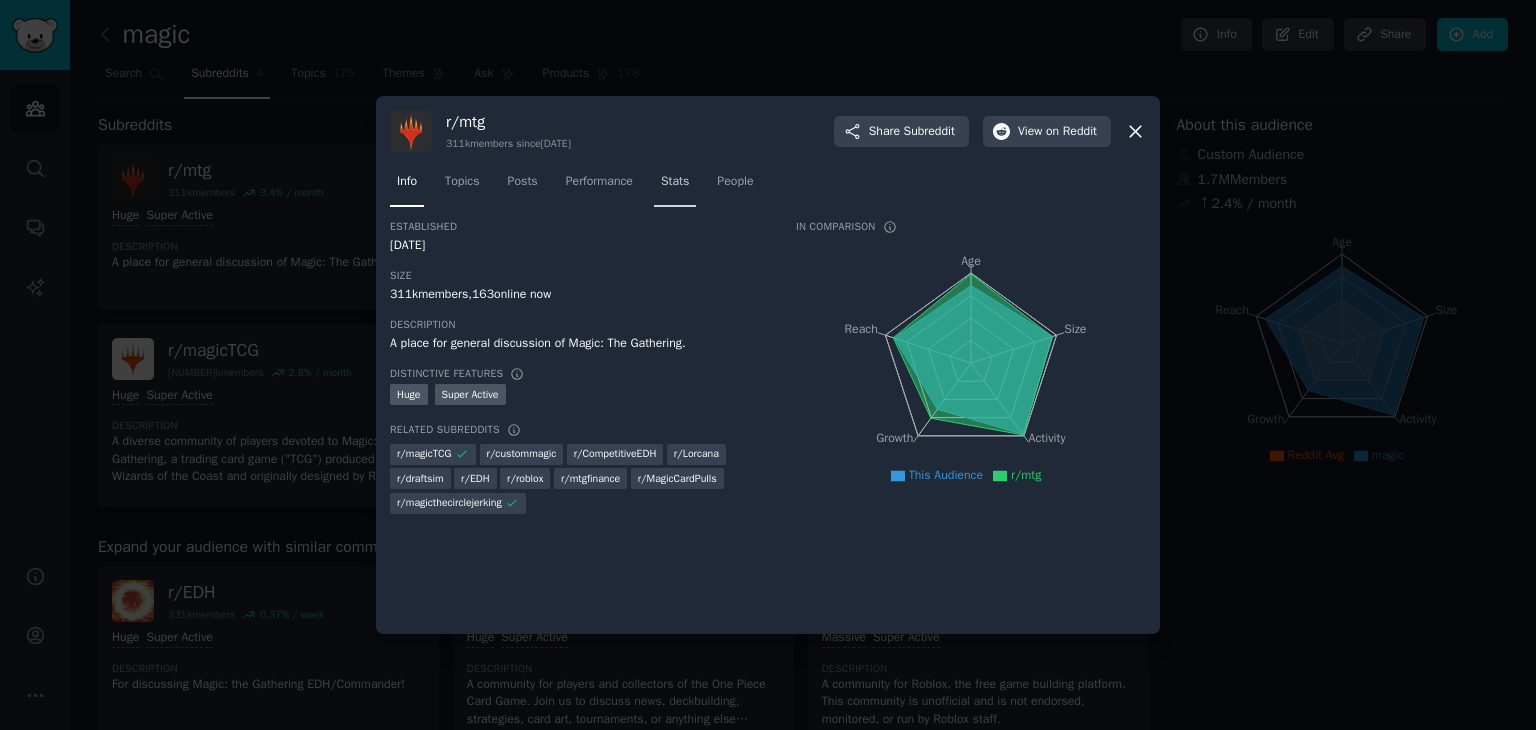 click on "Stats" at bounding box center (675, 182) 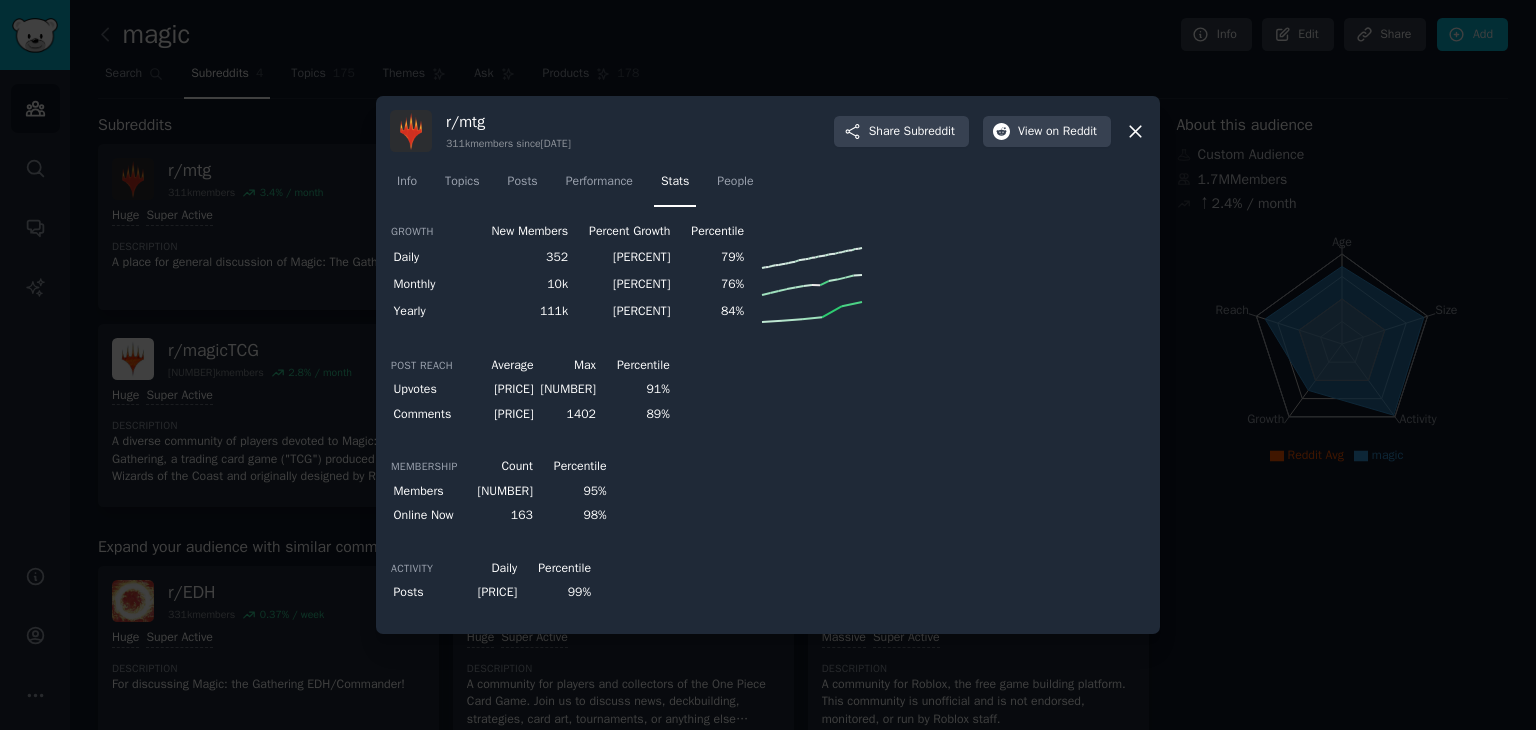click at bounding box center [768, 365] 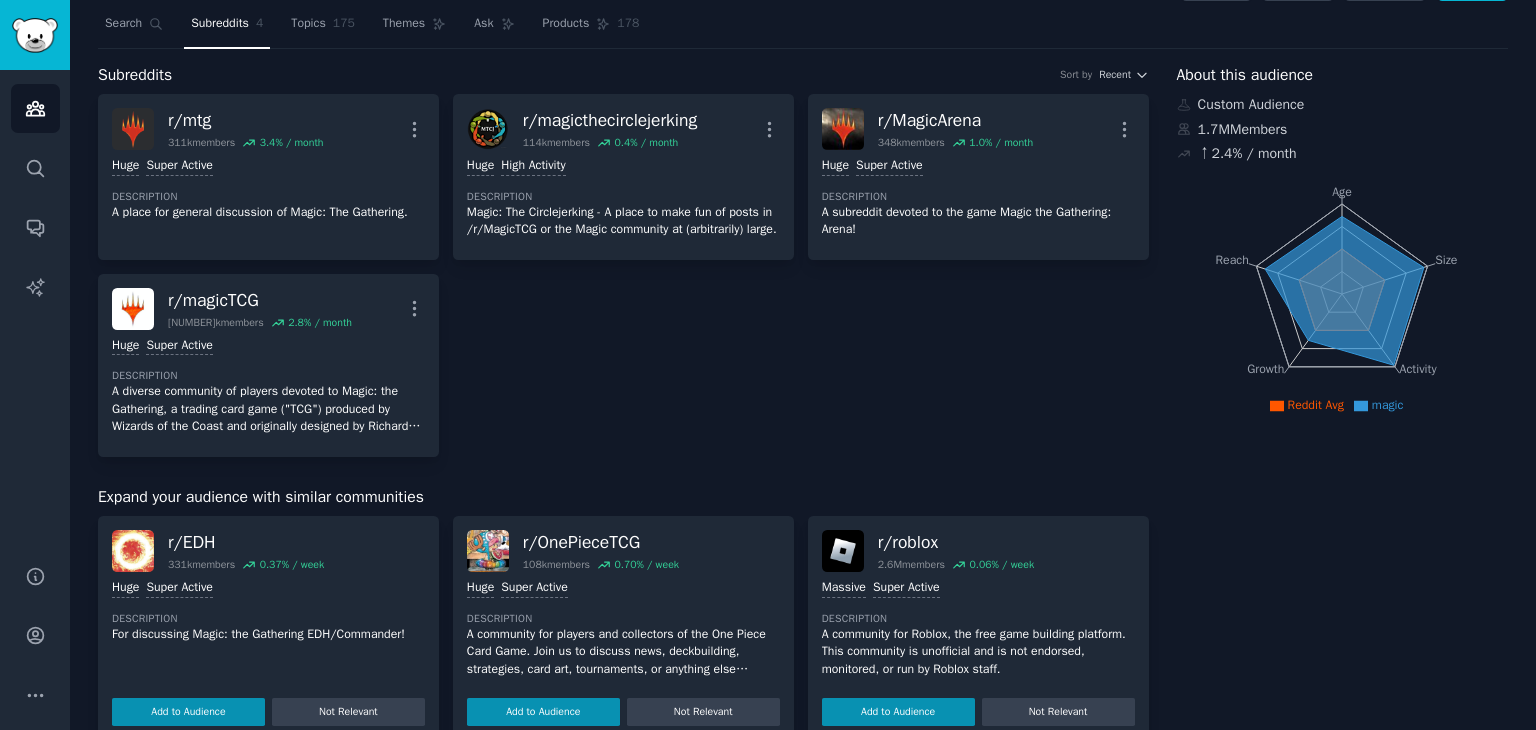 scroll, scrollTop: 0, scrollLeft: 0, axis: both 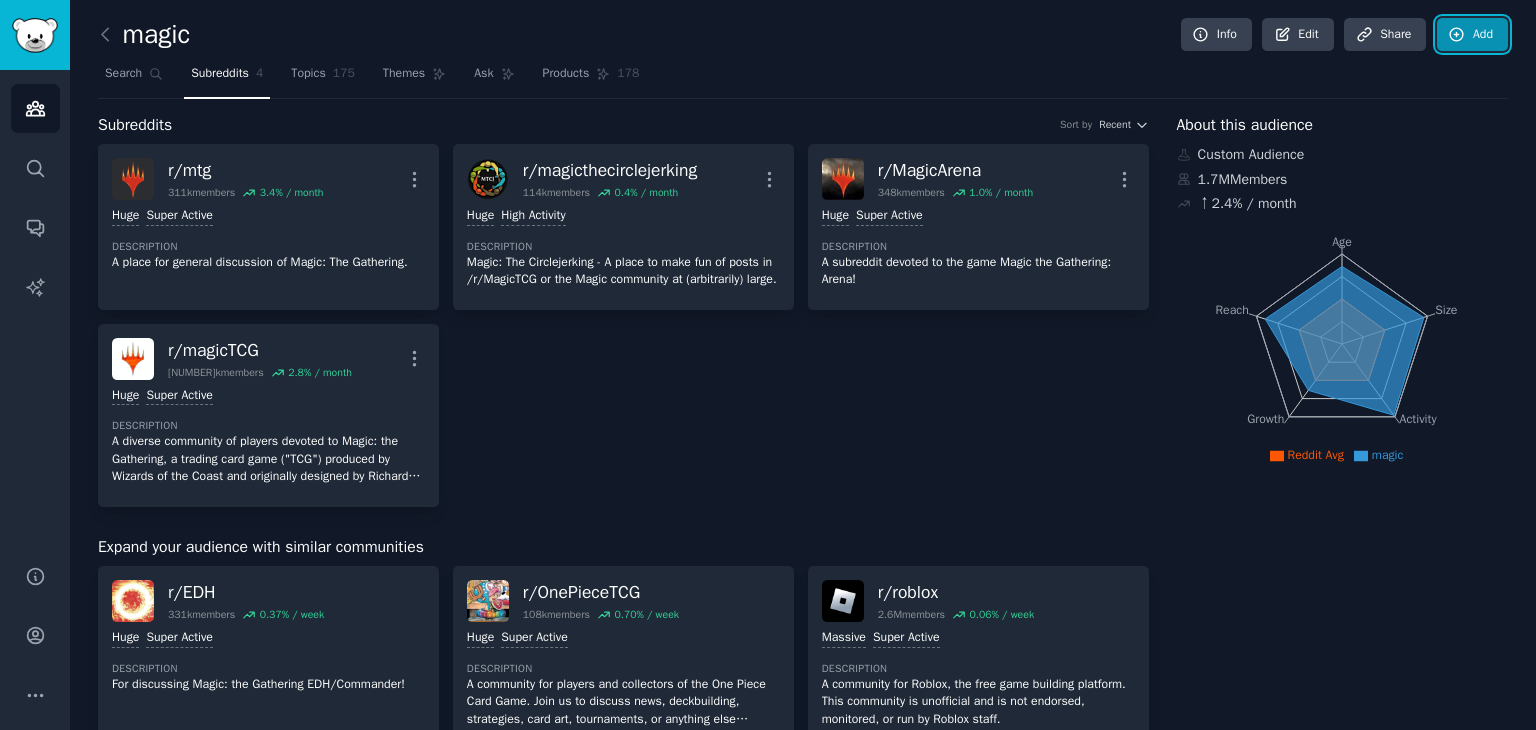 click on "Add" at bounding box center [1472, 35] 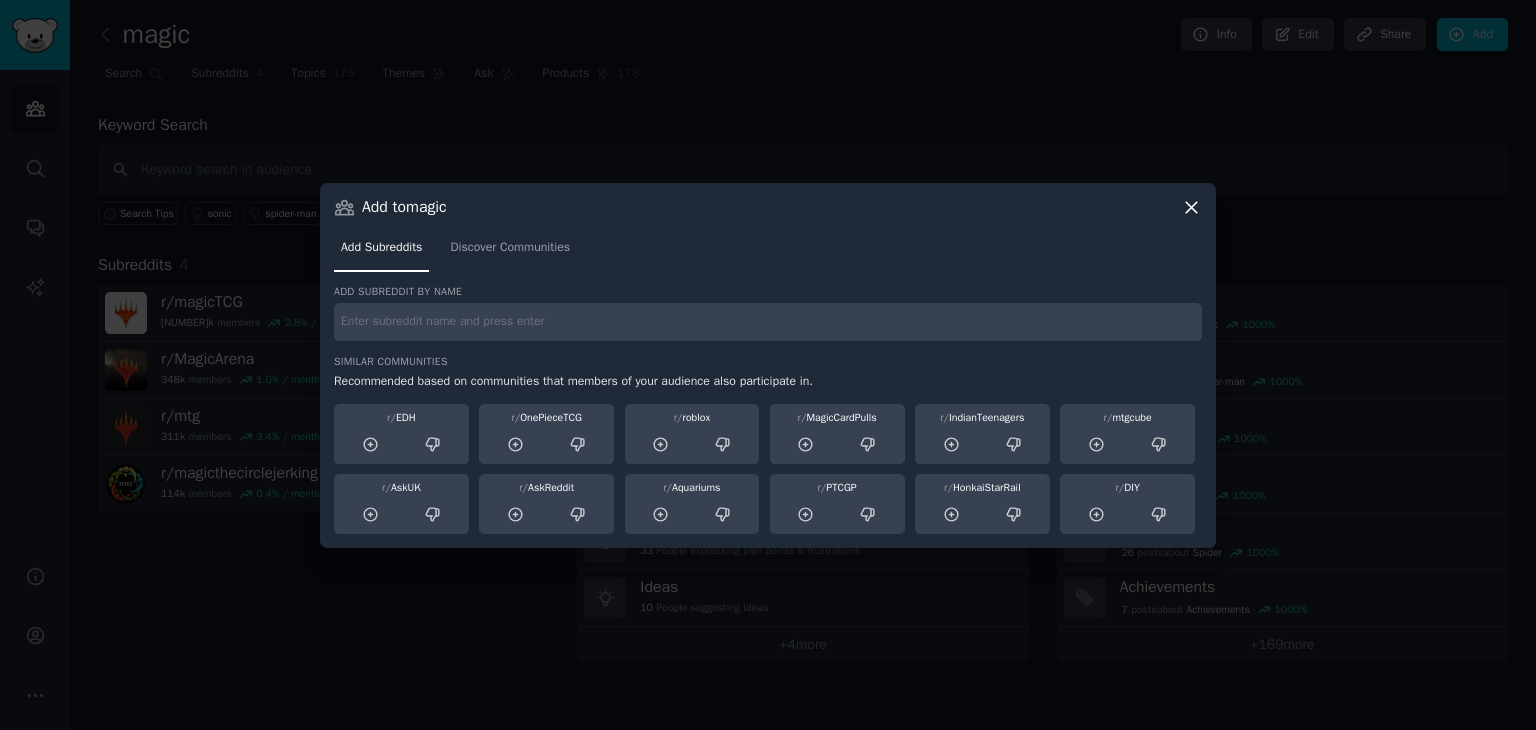 click at bounding box center (768, 322) 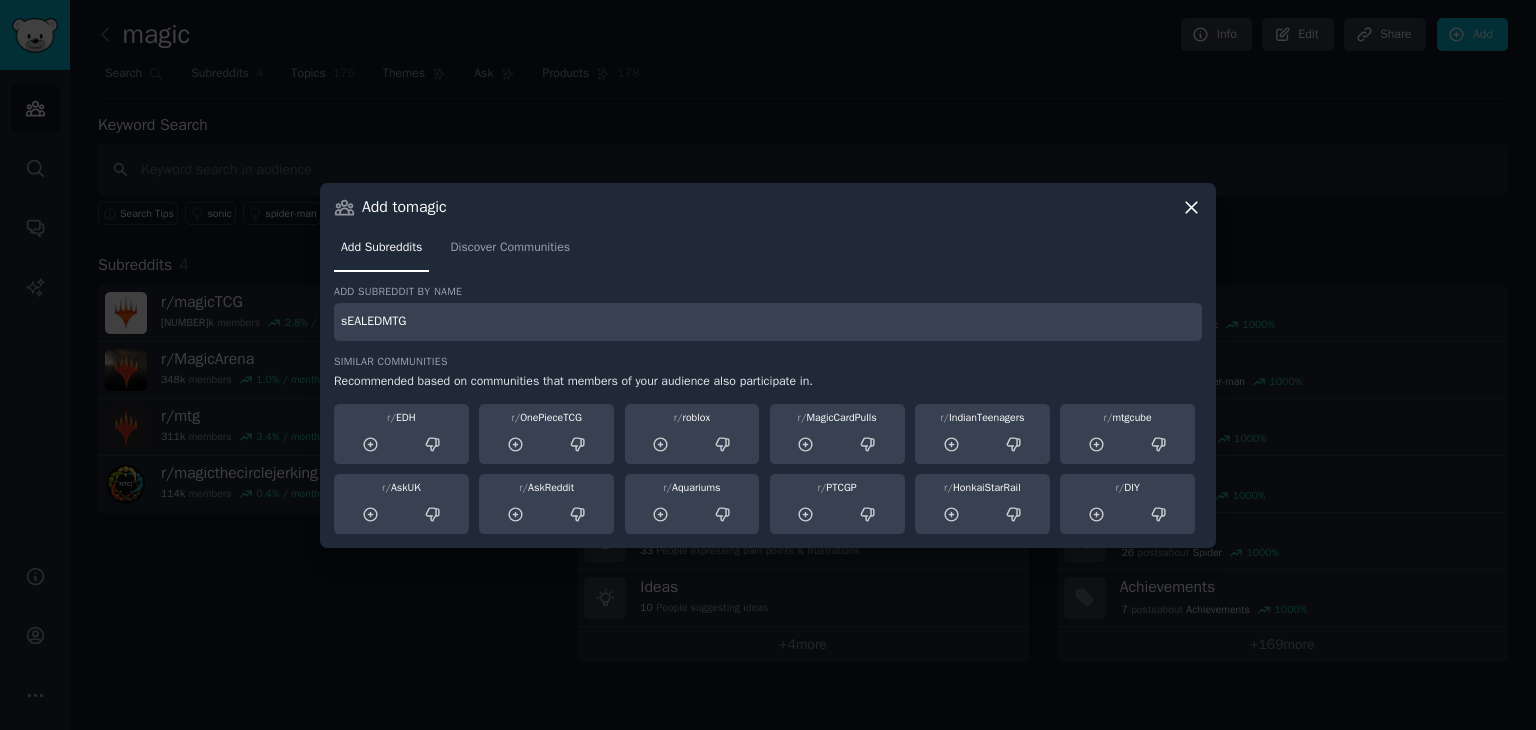 type on "sEALEDMTG" 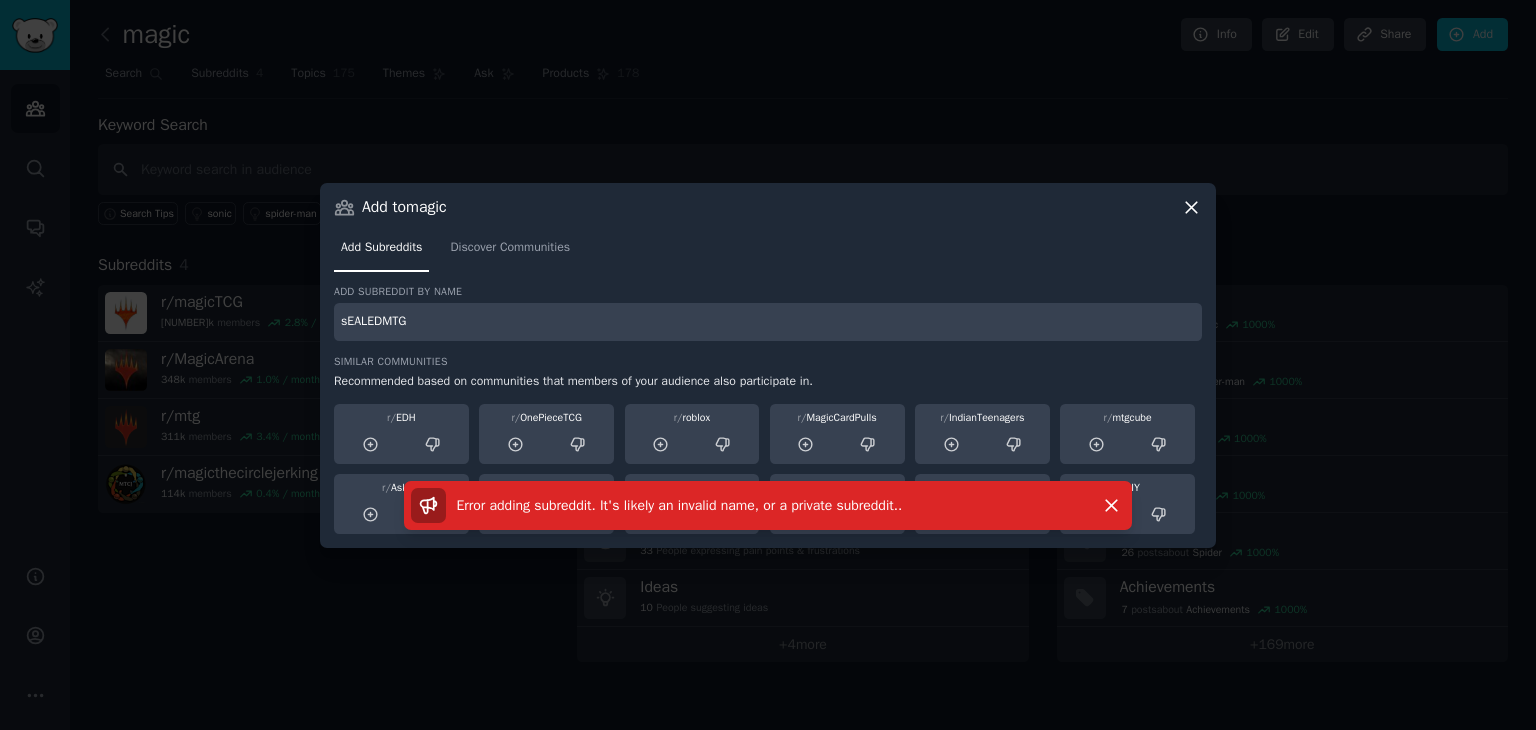 click 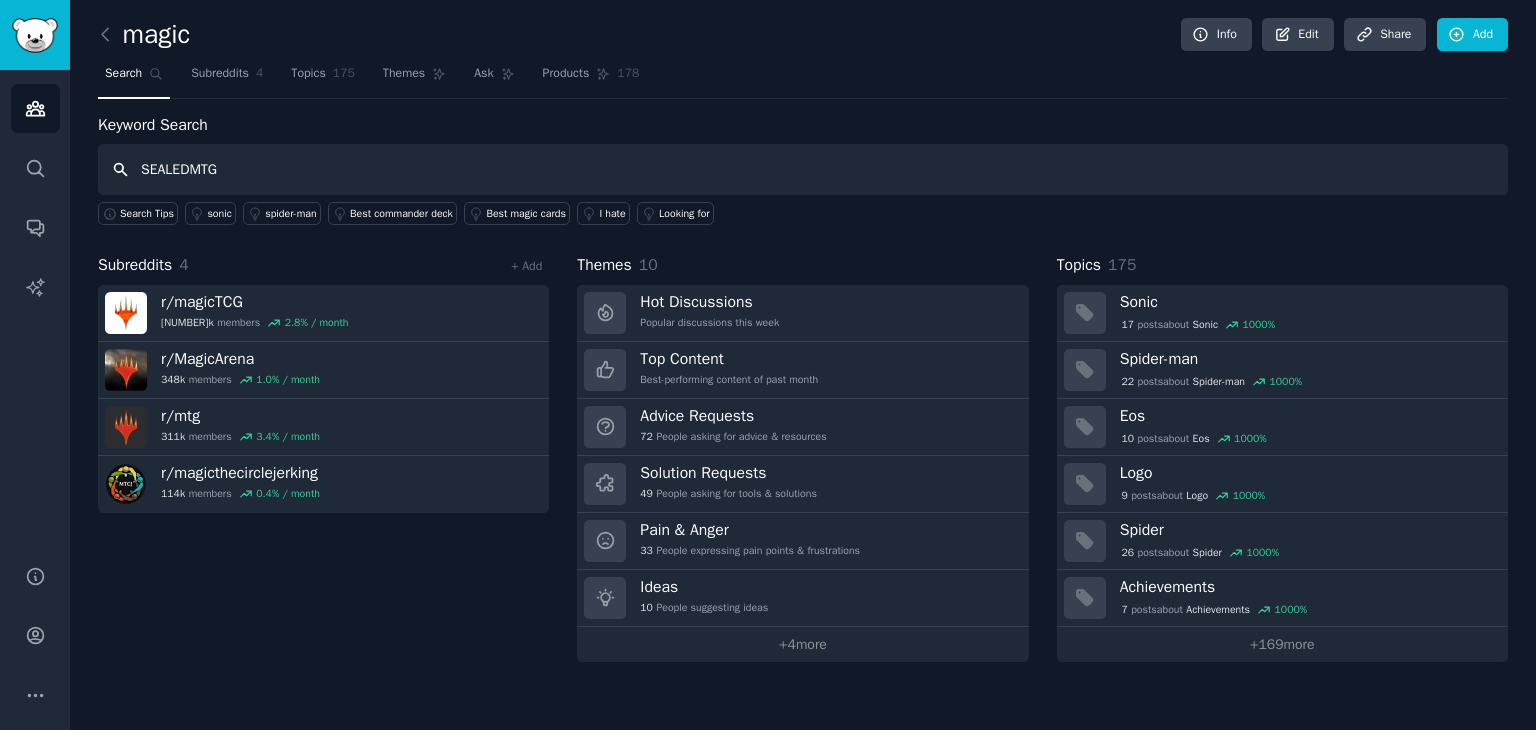 type on "SEALEDMTG" 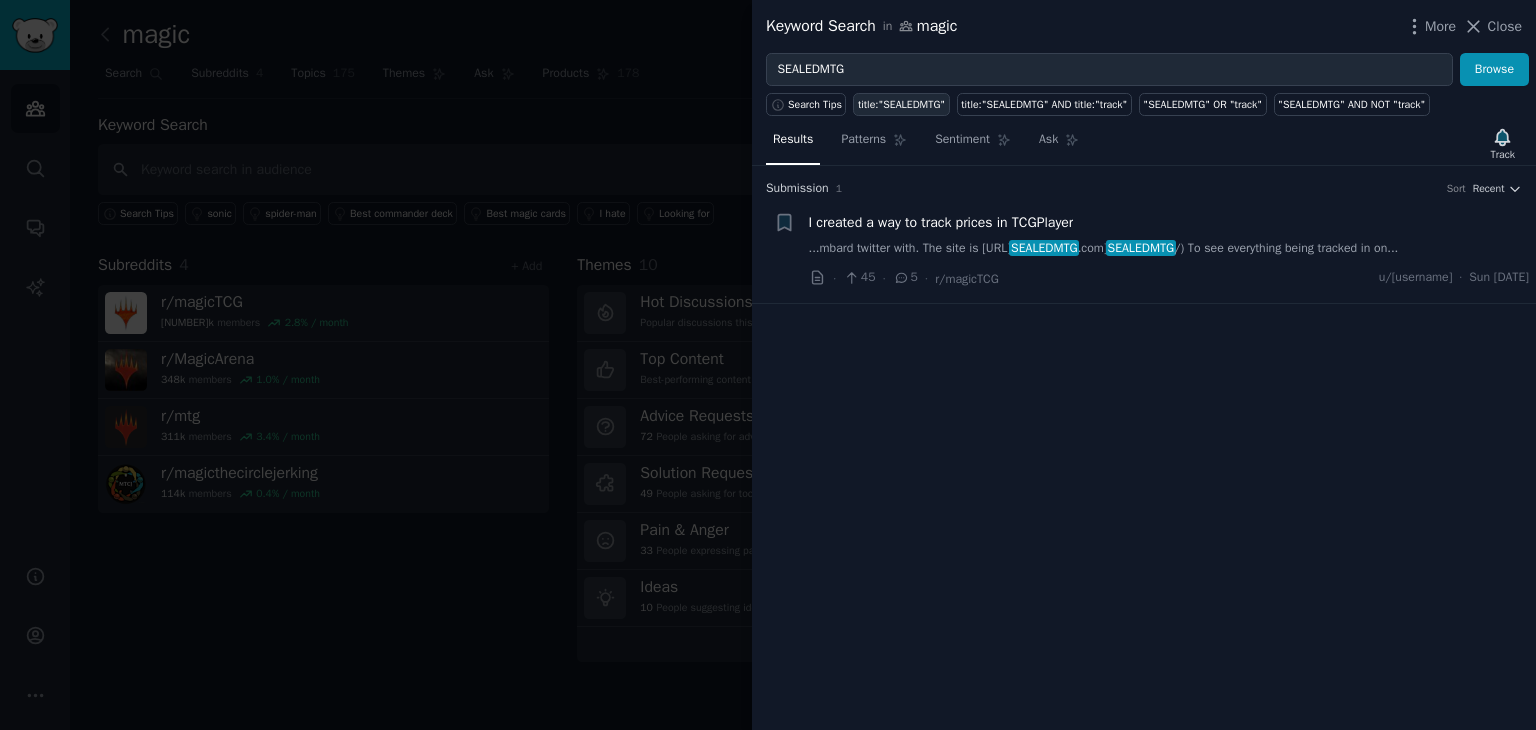 click on "title:"SEALEDMTG"" at bounding box center (901, 105) 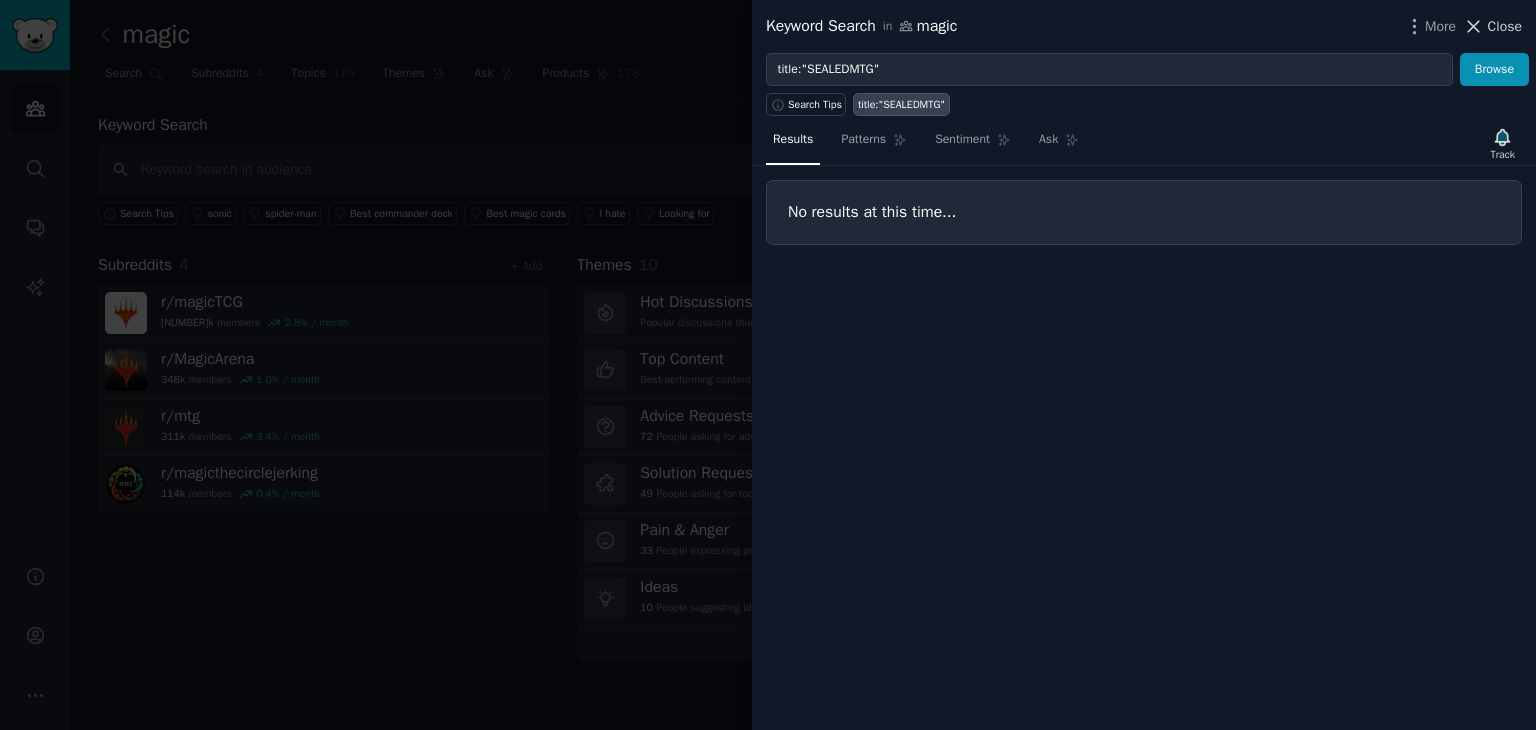 click on "Close" at bounding box center [1505, 26] 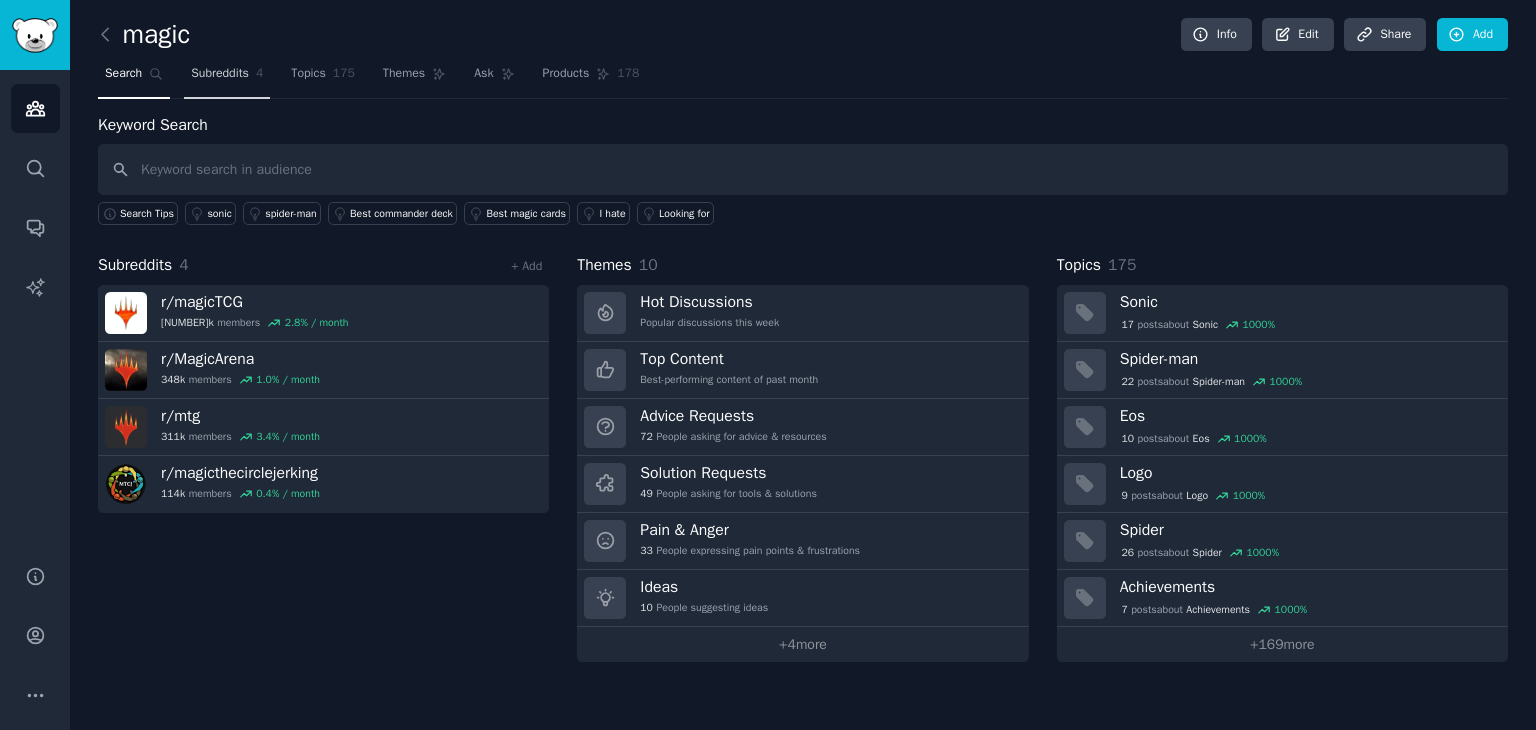 click on "Subreddits 4" at bounding box center [227, 78] 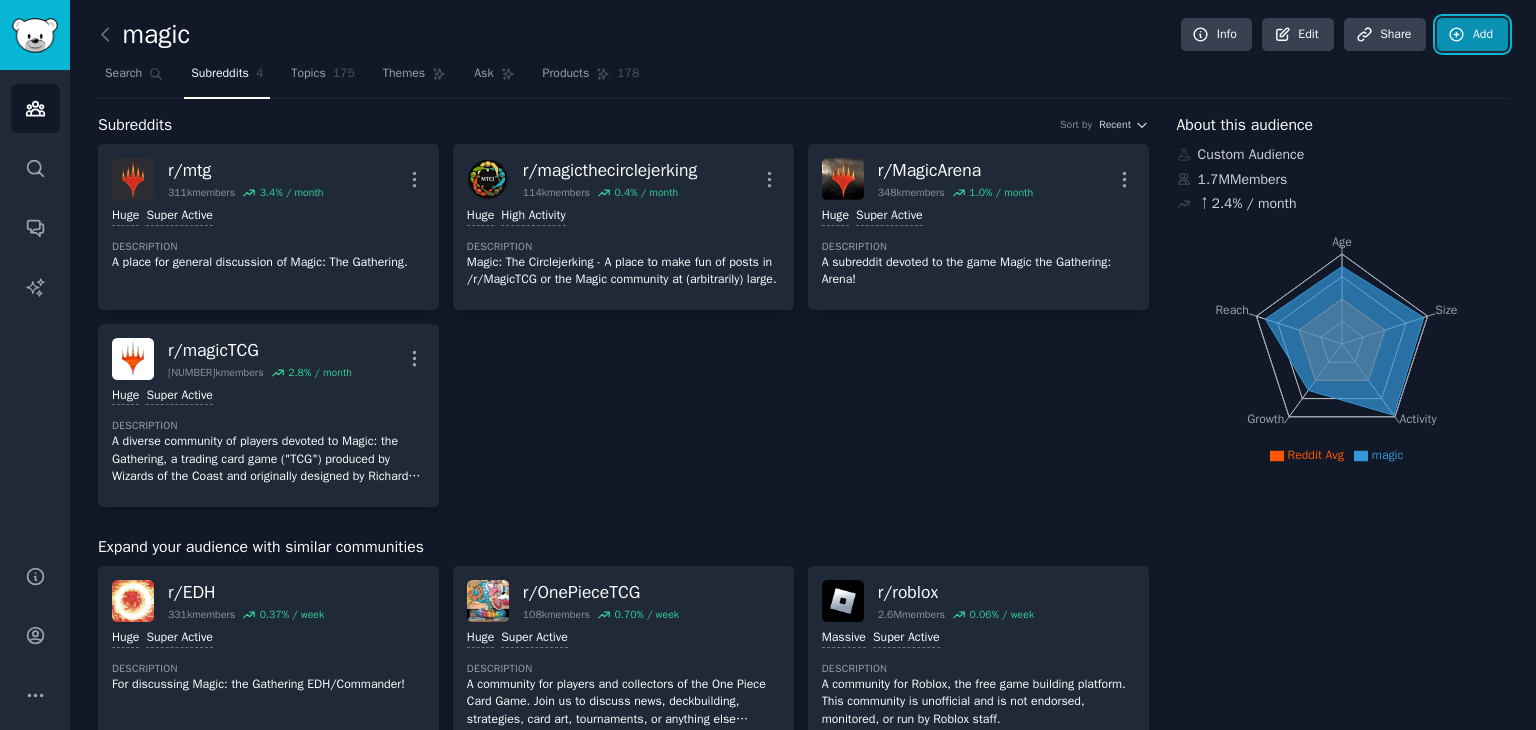 click on "Add" at bounding box center (1472, 35) 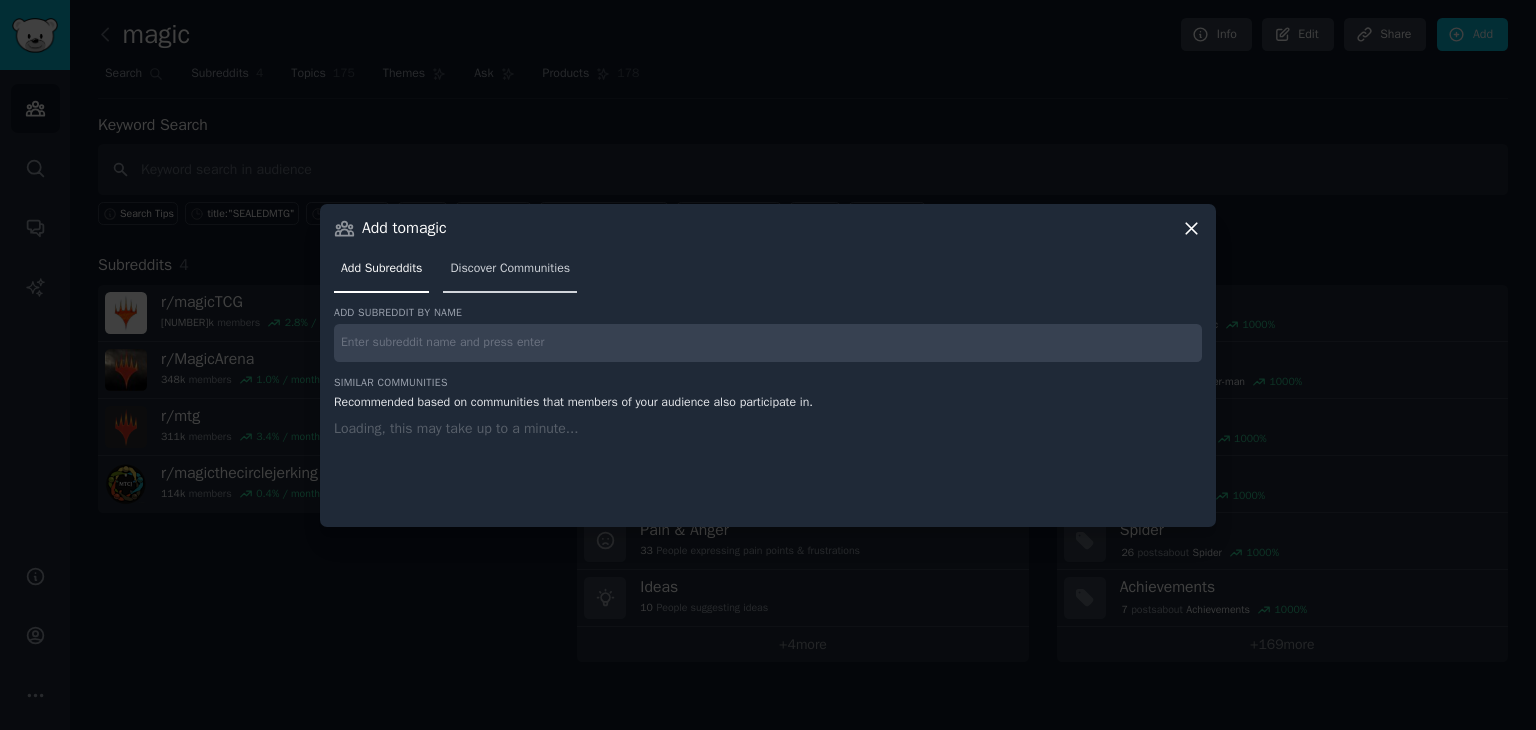 click on "Discover Communities" at bounding box center [510, 269] 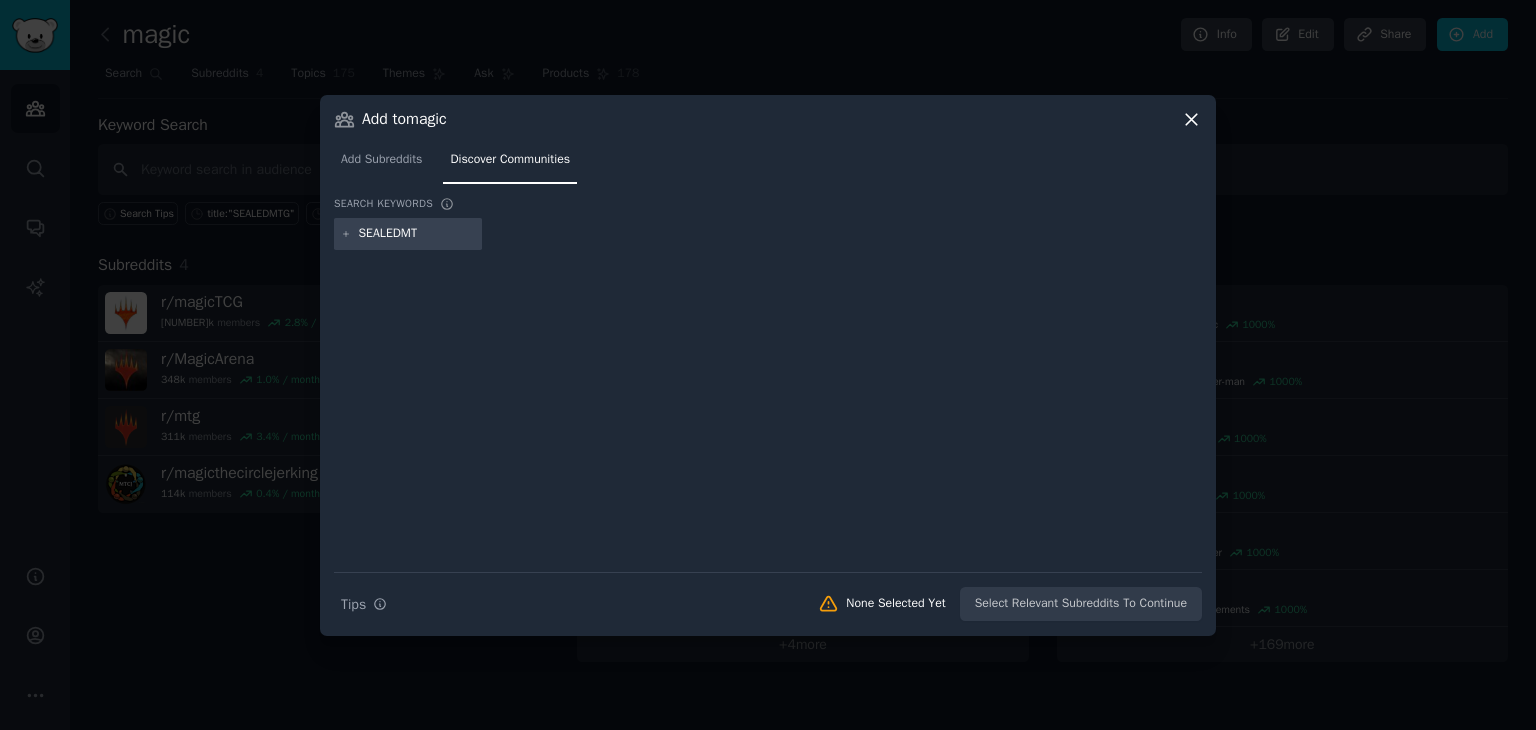 type on "SEALEDMTG" 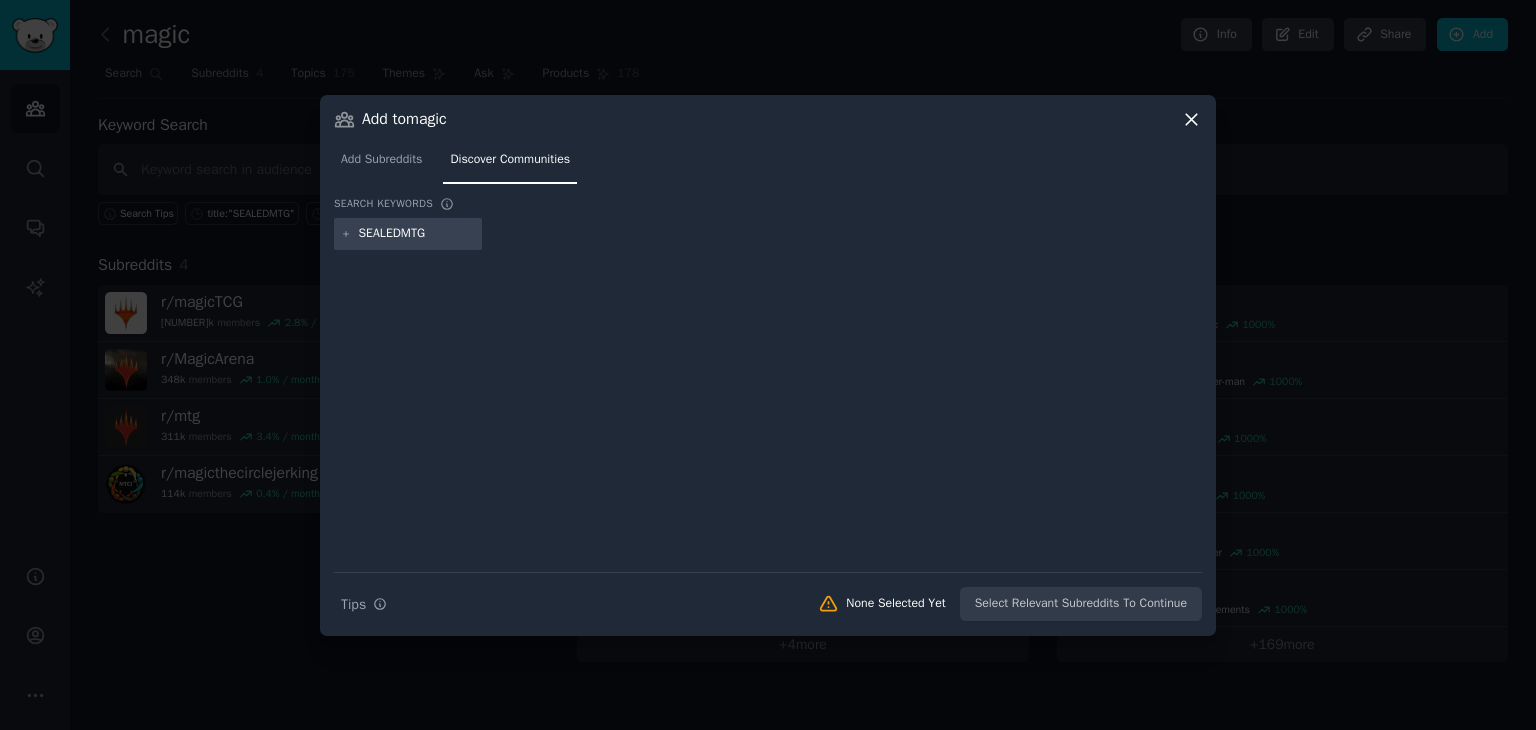 type 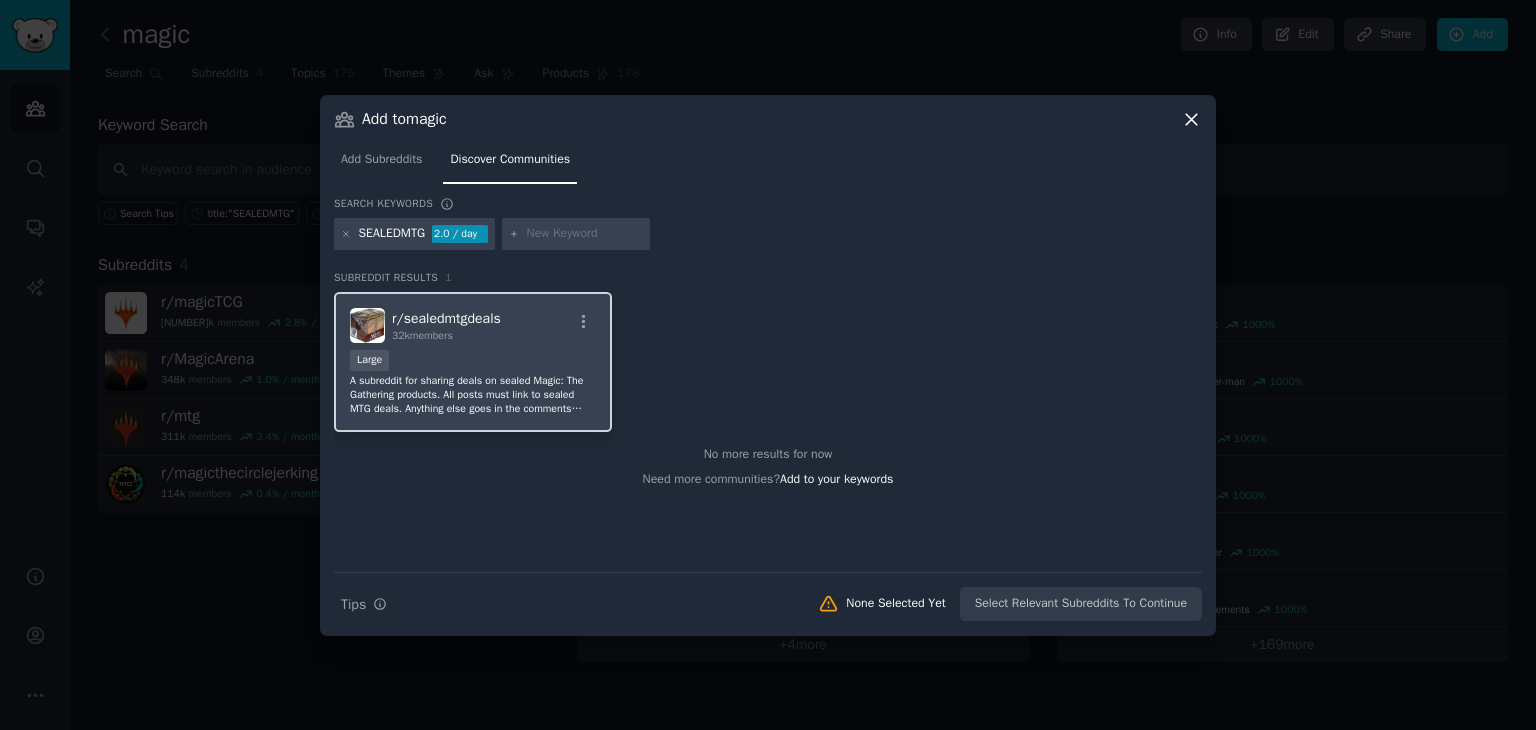 click on "A subreddit for sharing deals on sealed Magic: The Gathering products. All posts must link to sealed MTG deals. Anything else goes in the comments and/or the monthly pinned Discussion thread. Please check the rules in the sidebar before posting. Thanks!" at bounding box center (473, 395) 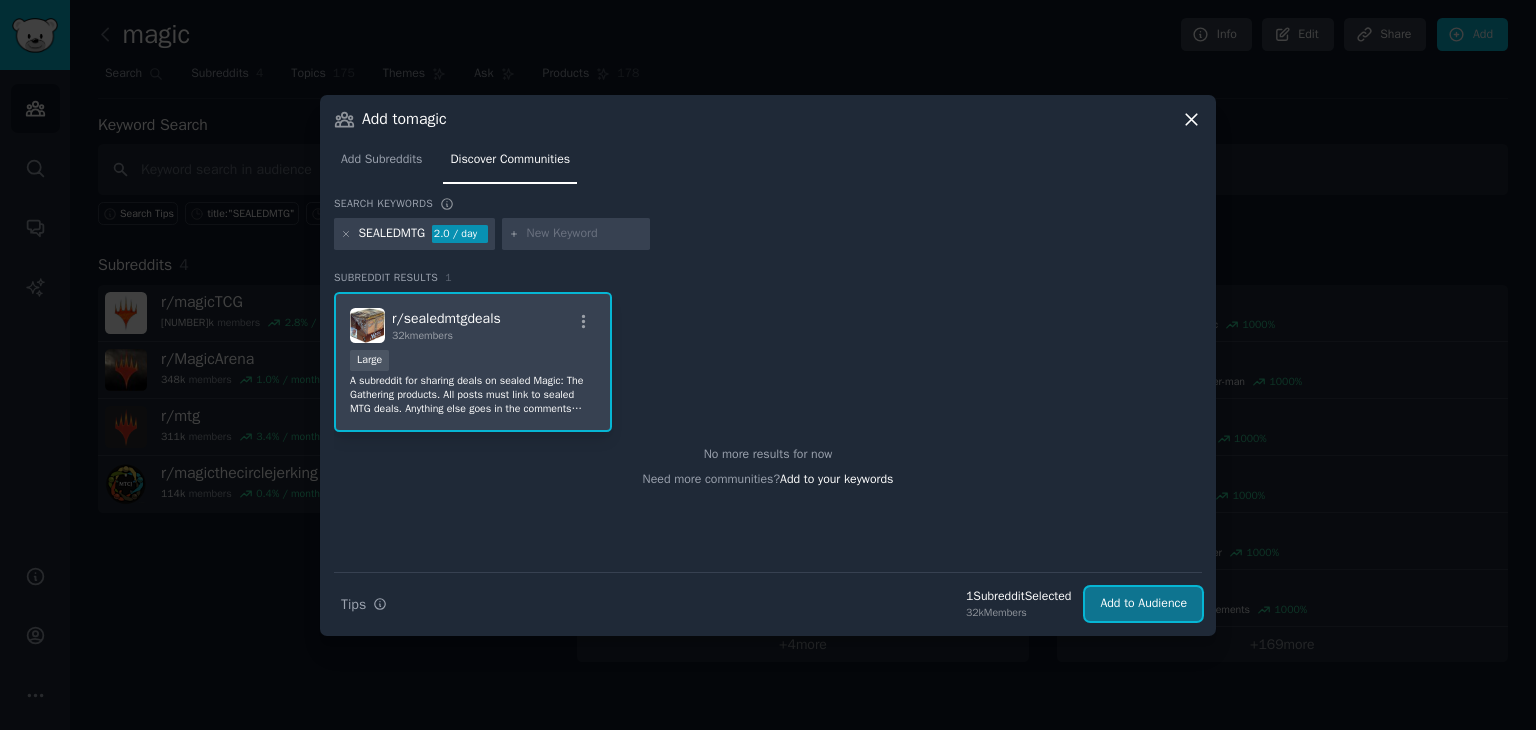 click on "Add to Audience" at bounding box center [1143, 604] 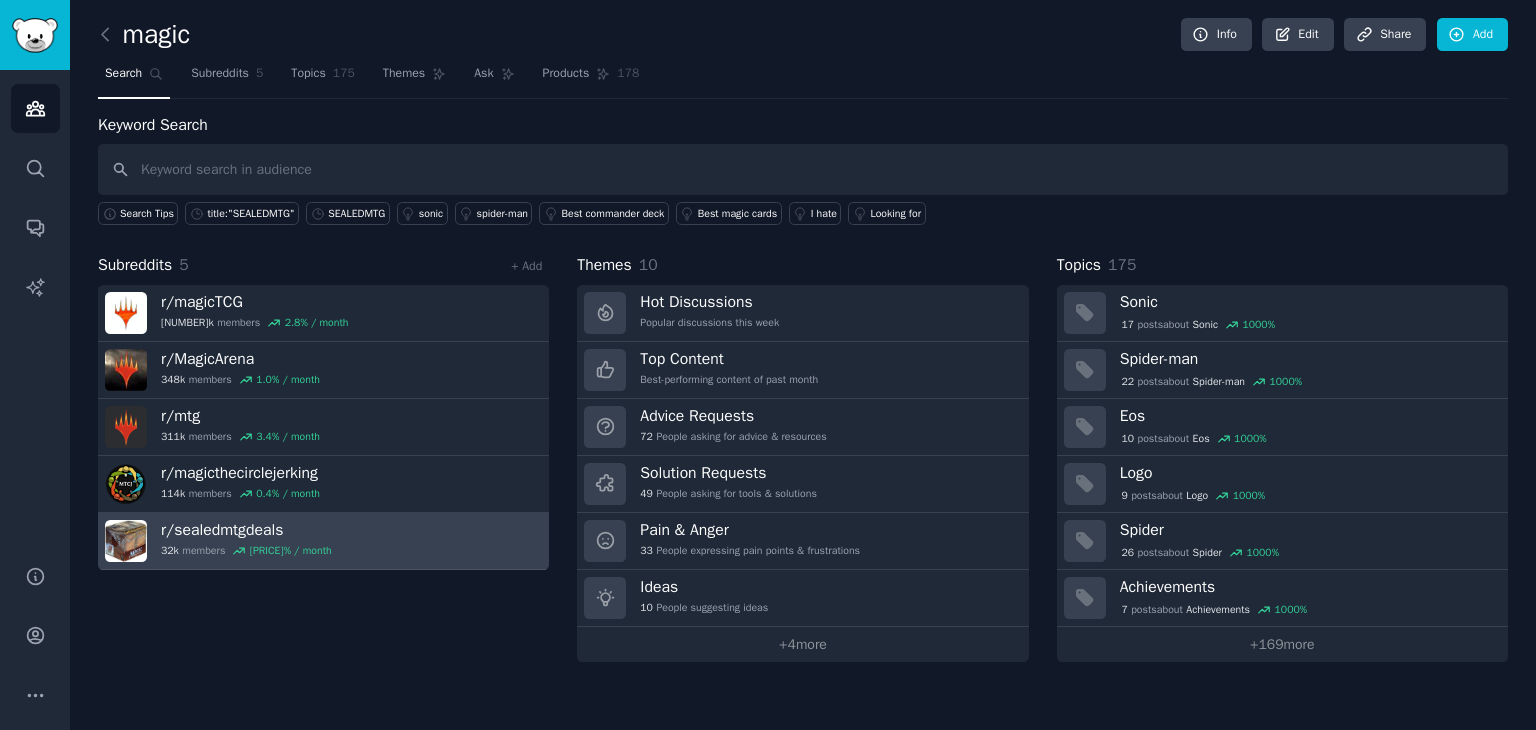 click on "[NUMBER]k members [PERCENT] / month" at bounding box center (246, 551) 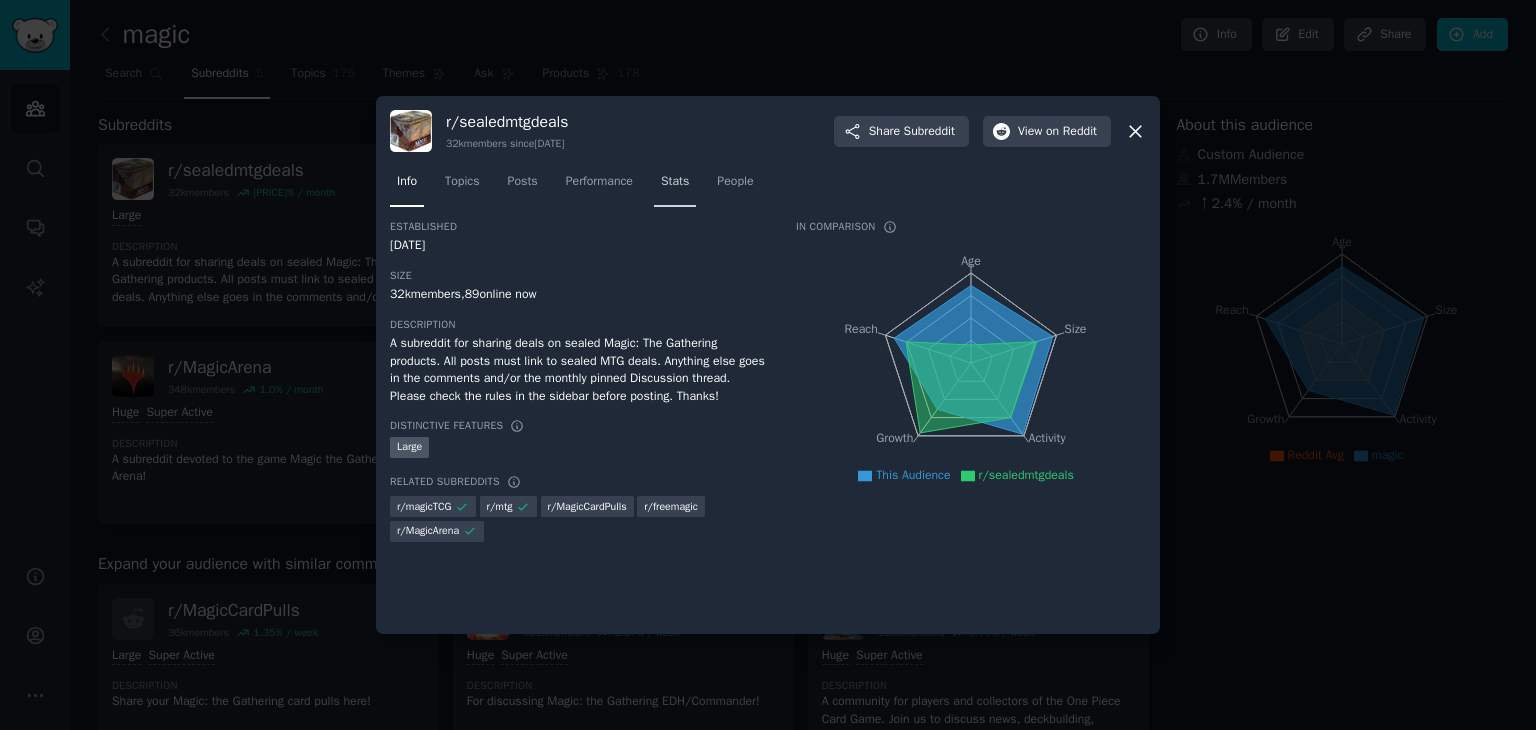 click on "Stats" at bounding box center (675, 182) 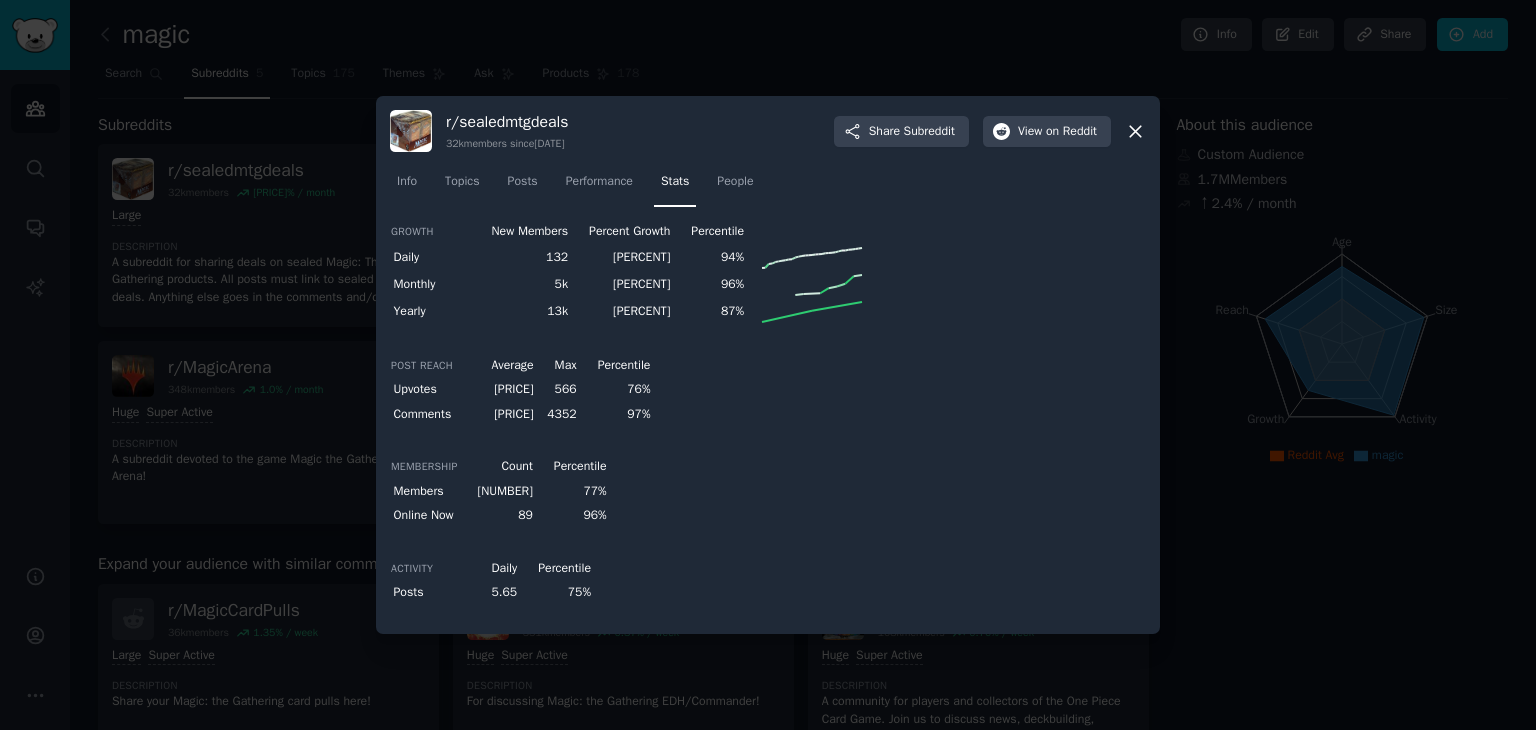 click at bounding box center (768, 365) 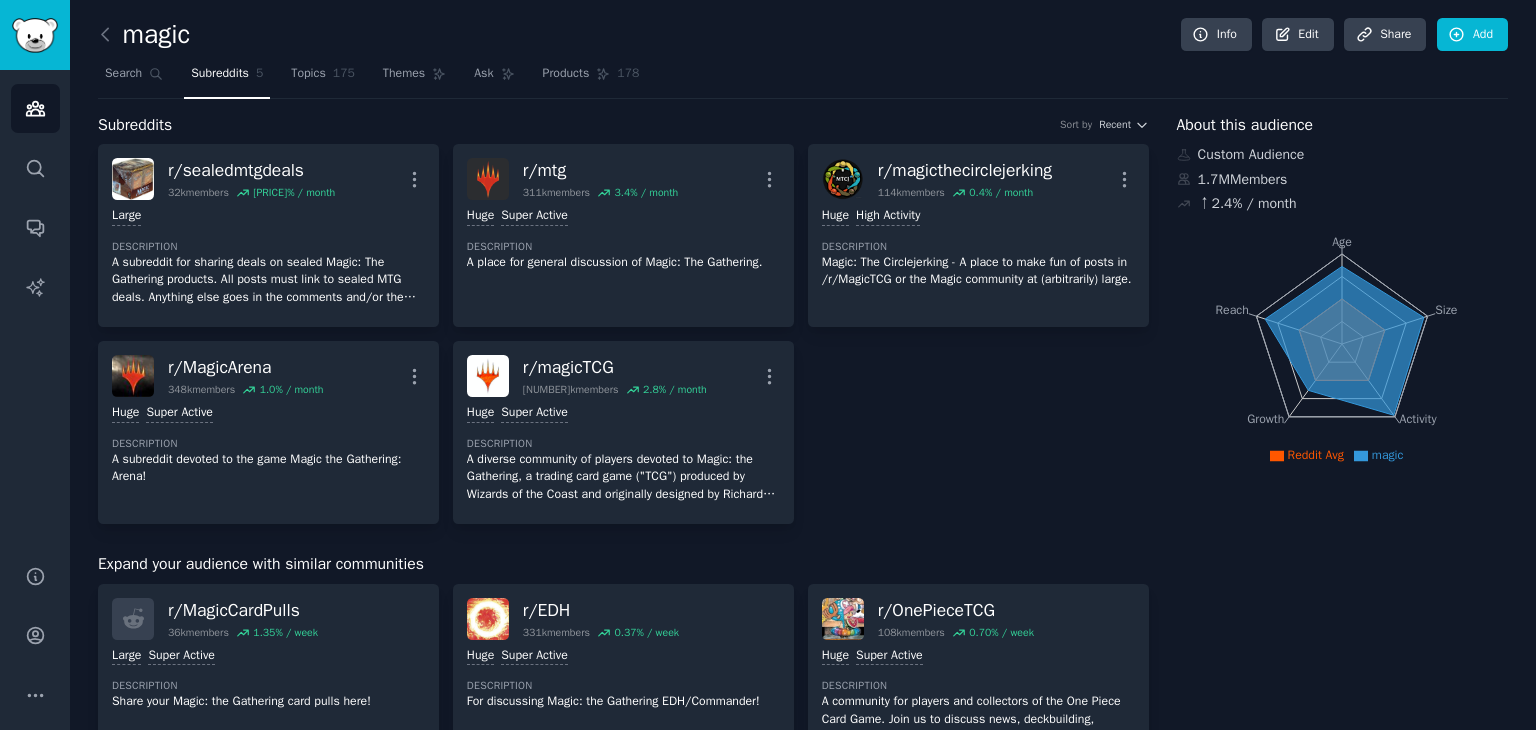 drag, startPoint x: 166, startPoint y: 18, endPoint x: 157, endPoint y: 23, distance: 10.29563 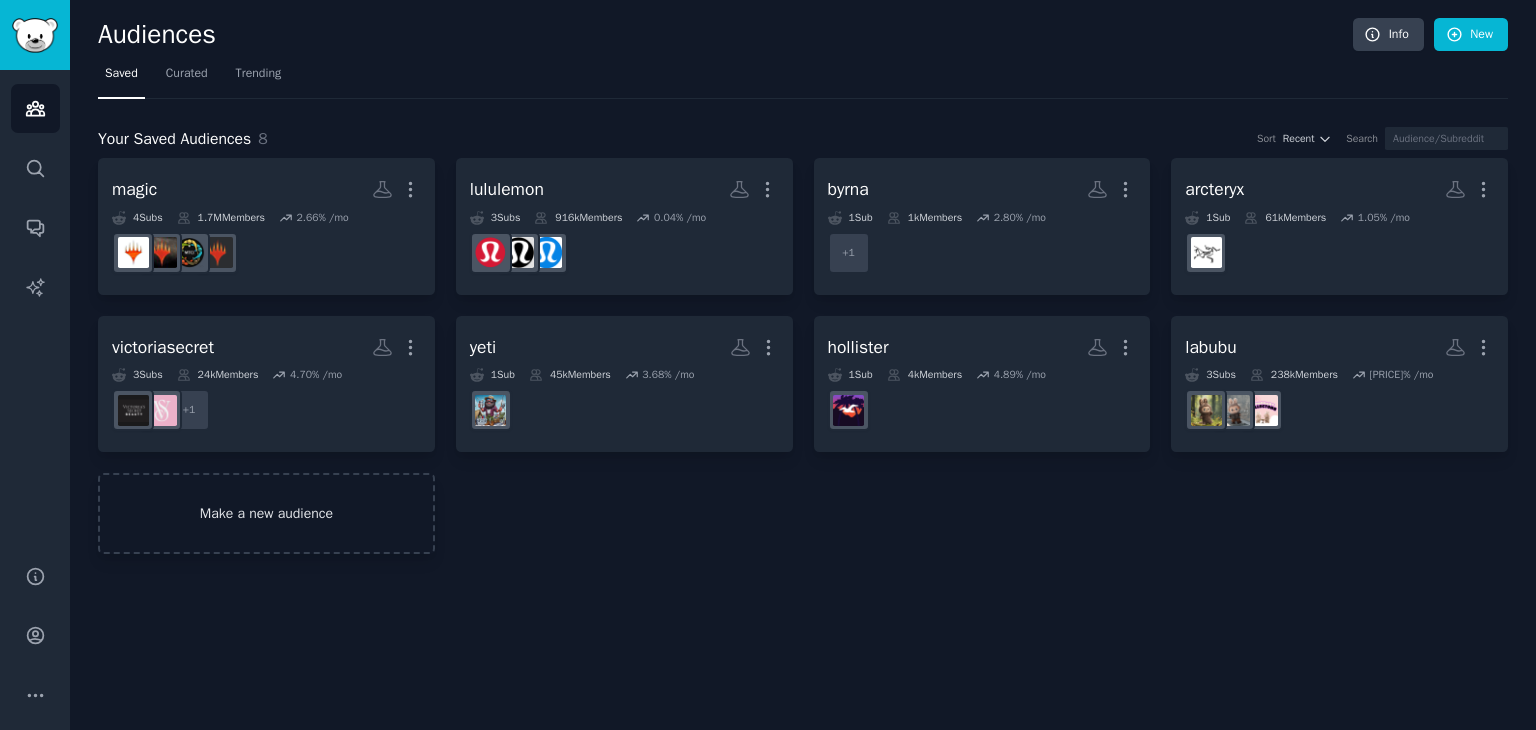 click on "Make a new audience" at bounding box center (266, 513) 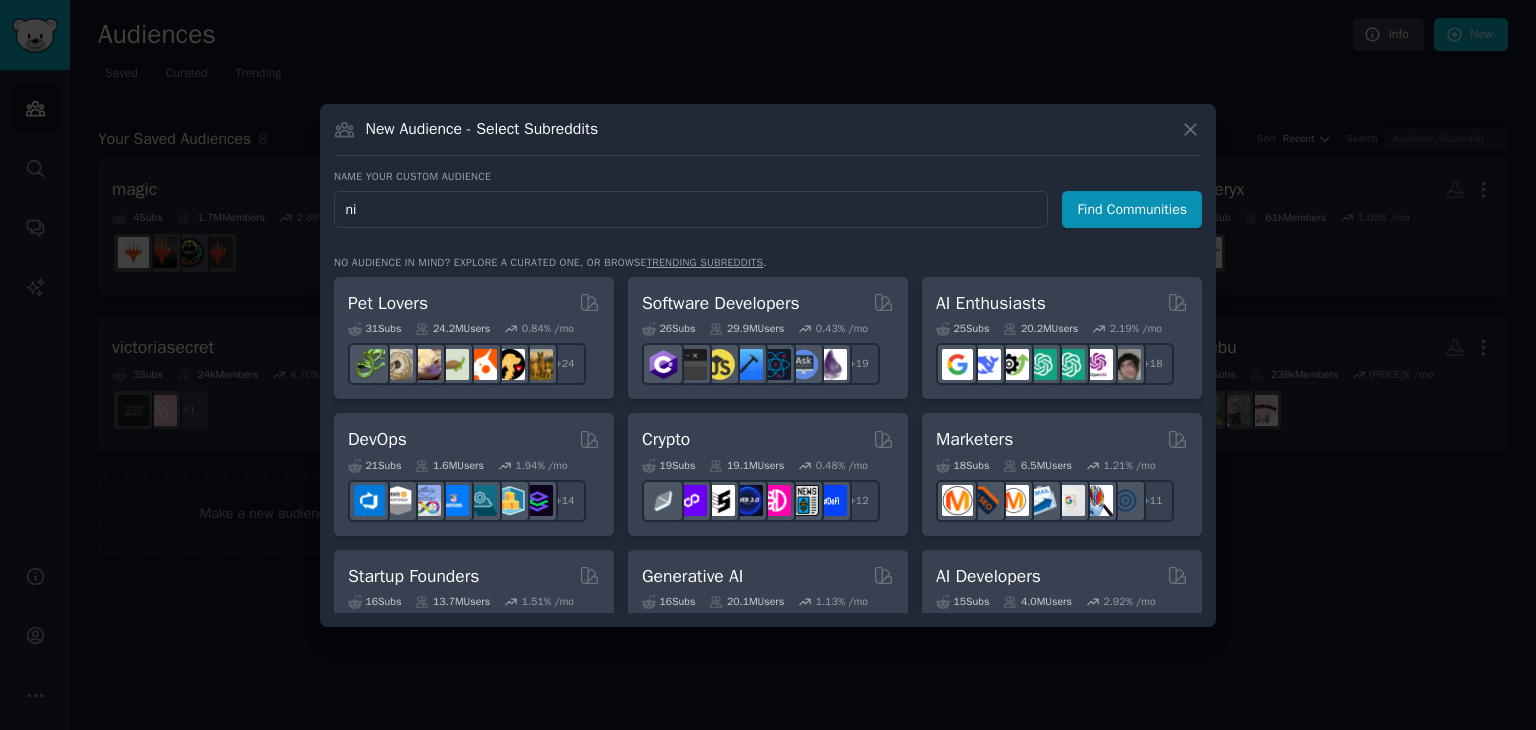 type on "n" 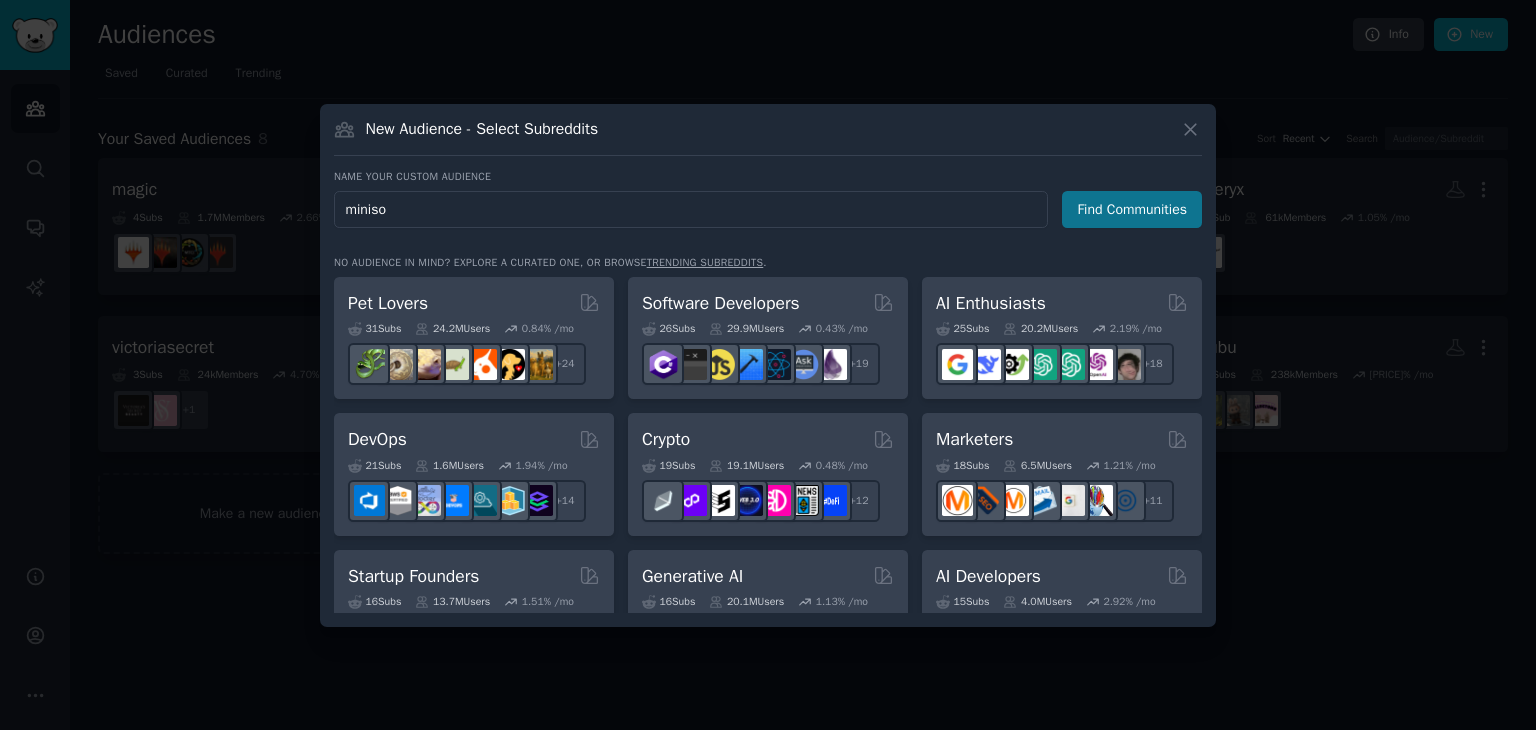 type on "miniso" 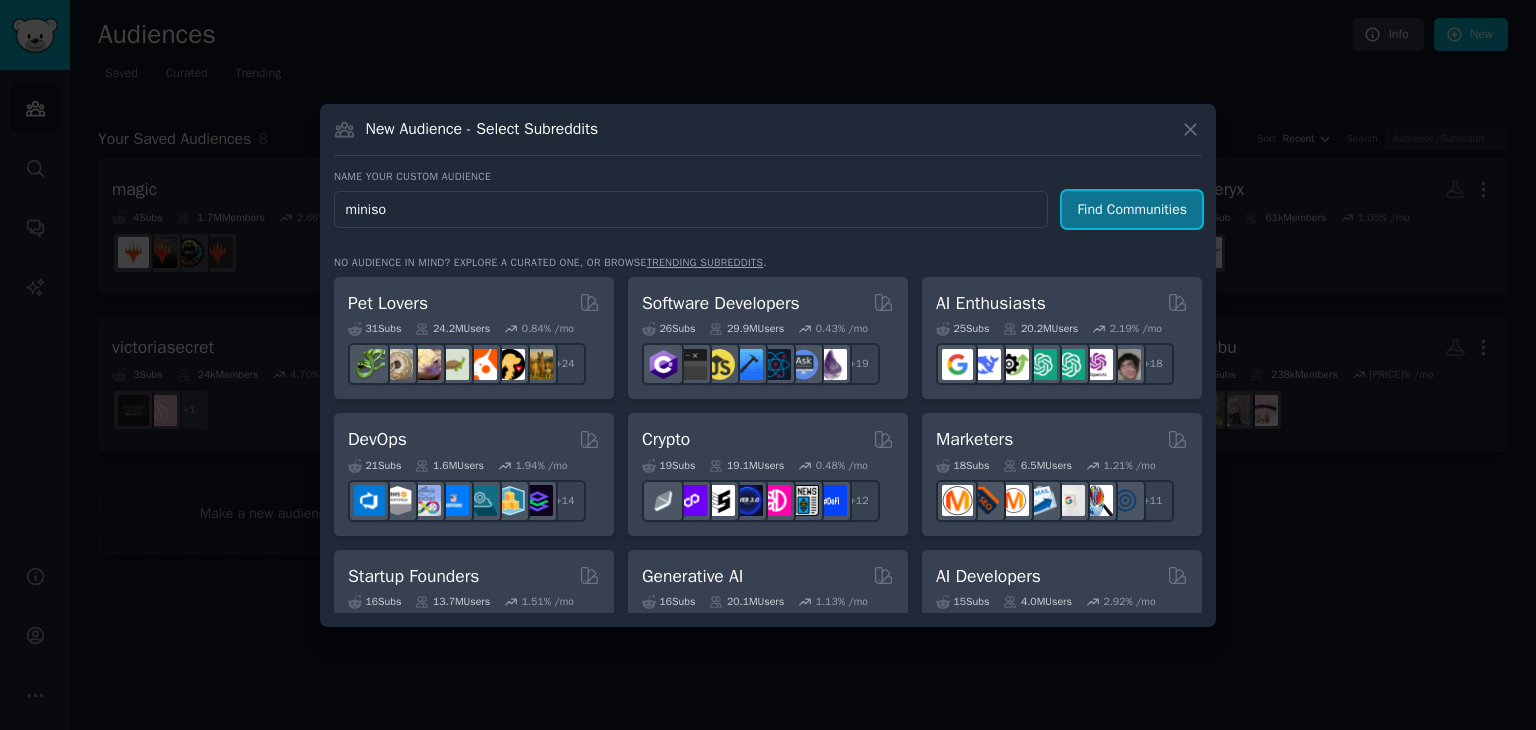 click on "Find Communities" at bounding box center [1132, 209] 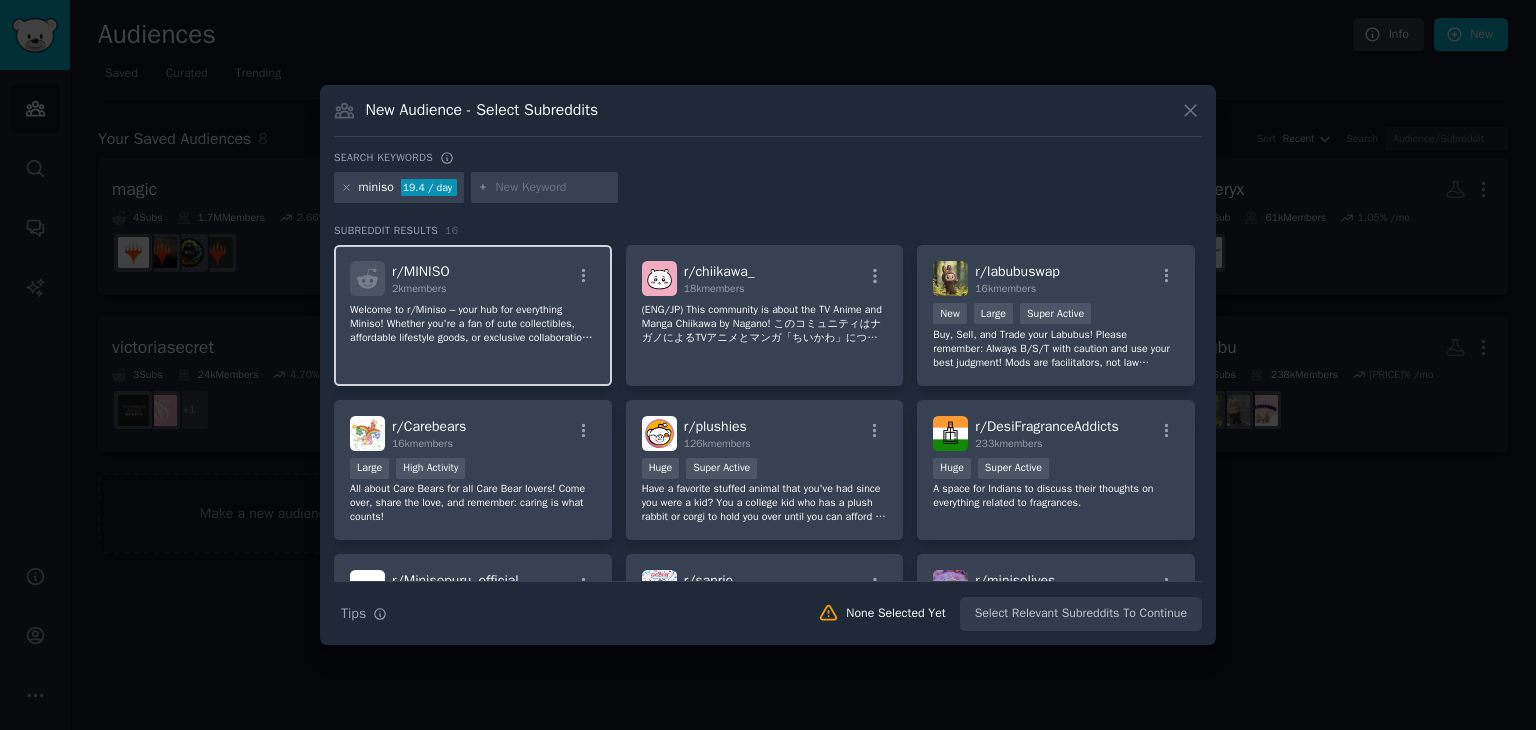 click on "Welcome to r/Miniso – your hub for everything Miniso!
Whether you're a fan of cute collectibles, affordable lifestyle goods, or exclusive collaborations (Disney, Marvel, Sanrio, and more), this is the place to share your finds, reviews, deals, and Miniso love from around the world.
🌏 Global community | 🎁 Product hauls & reviews | 🛍️ New arrivals | 💬 Recommendations | 🧸 Merch drops
Be kind, share often, and make this a happy space for all Miniso fans!" 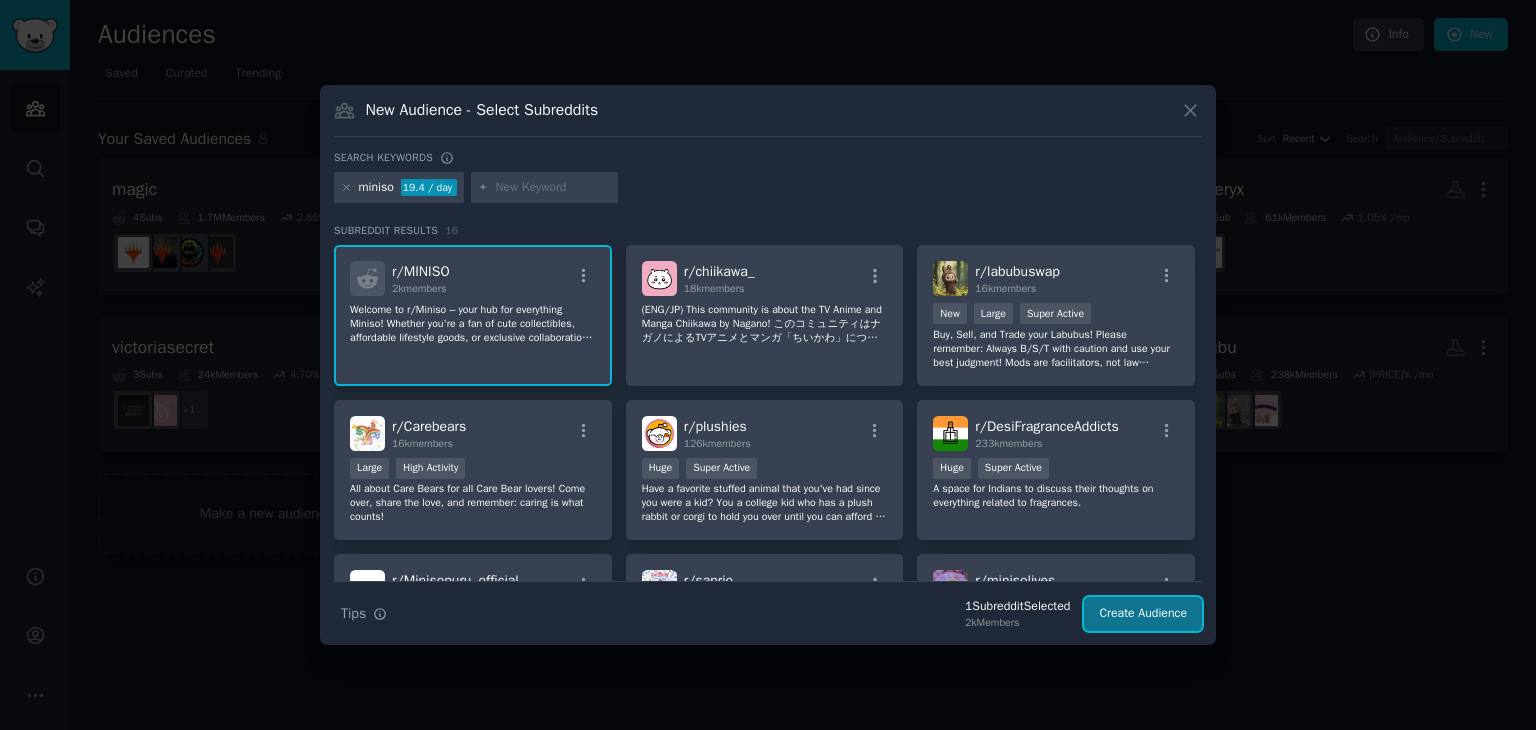 click on "Create Audience" at bounding box center (1143, 614) 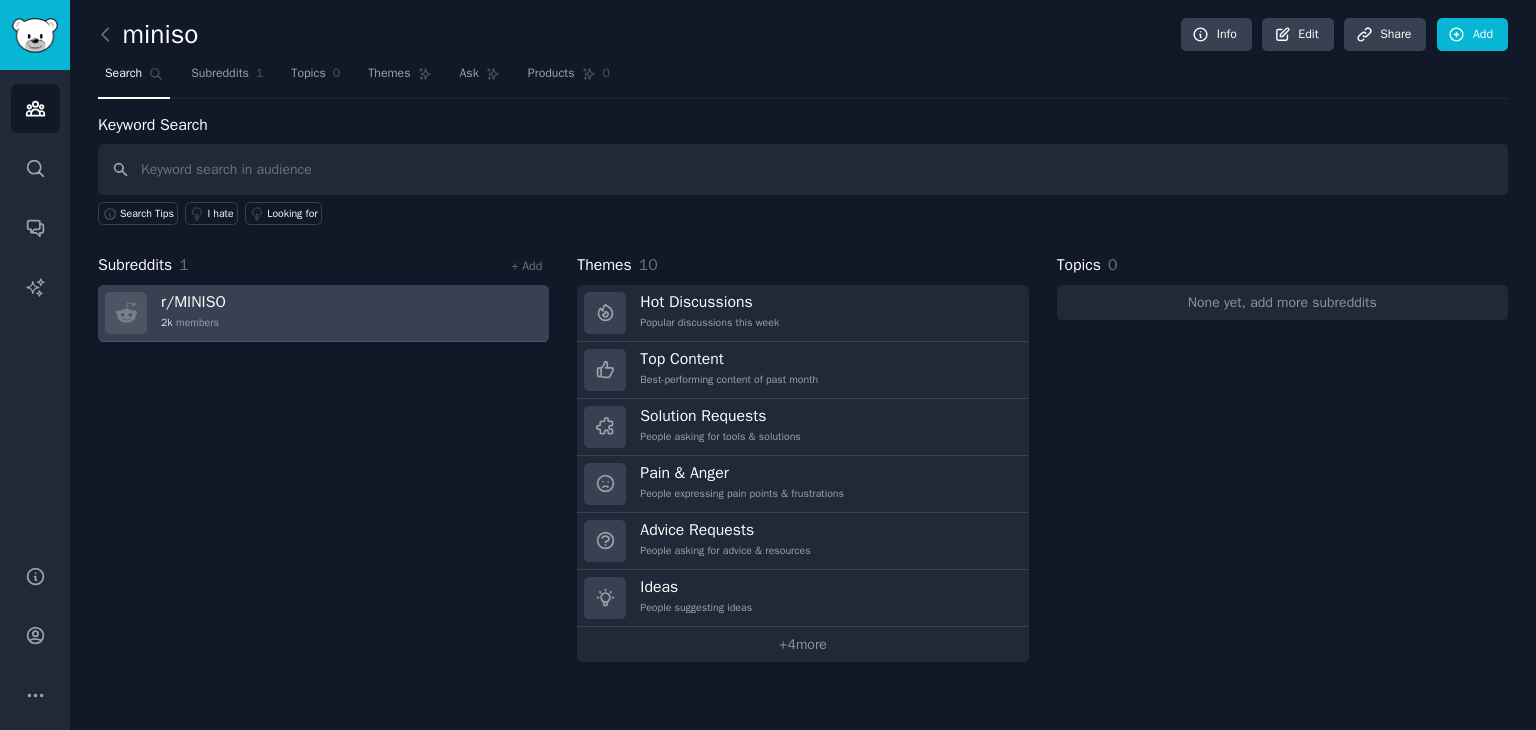 click on "r/ MINISO [NUMBER]k members" at bounding box center [323, 313] 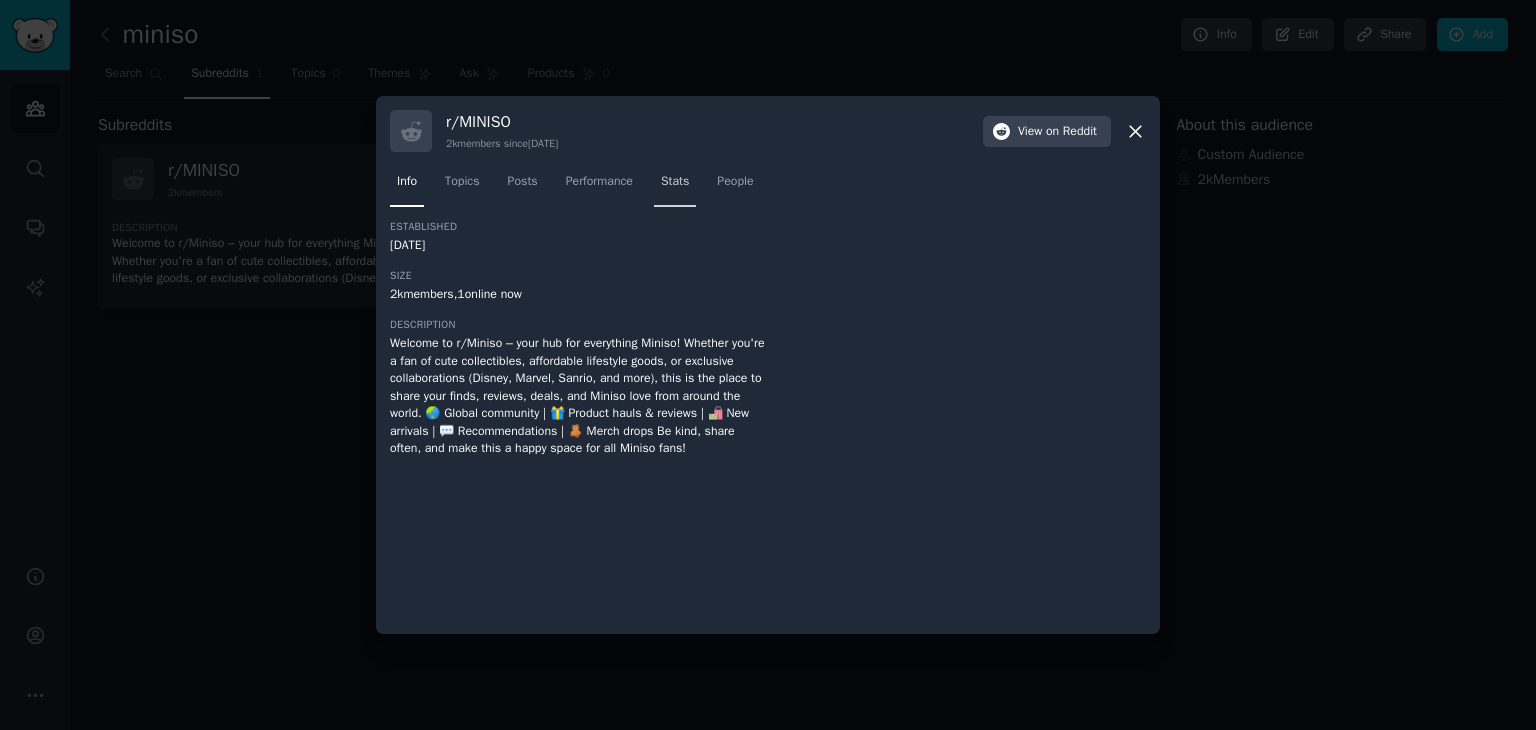 click on "Stats" at bounding box center (675, 186) 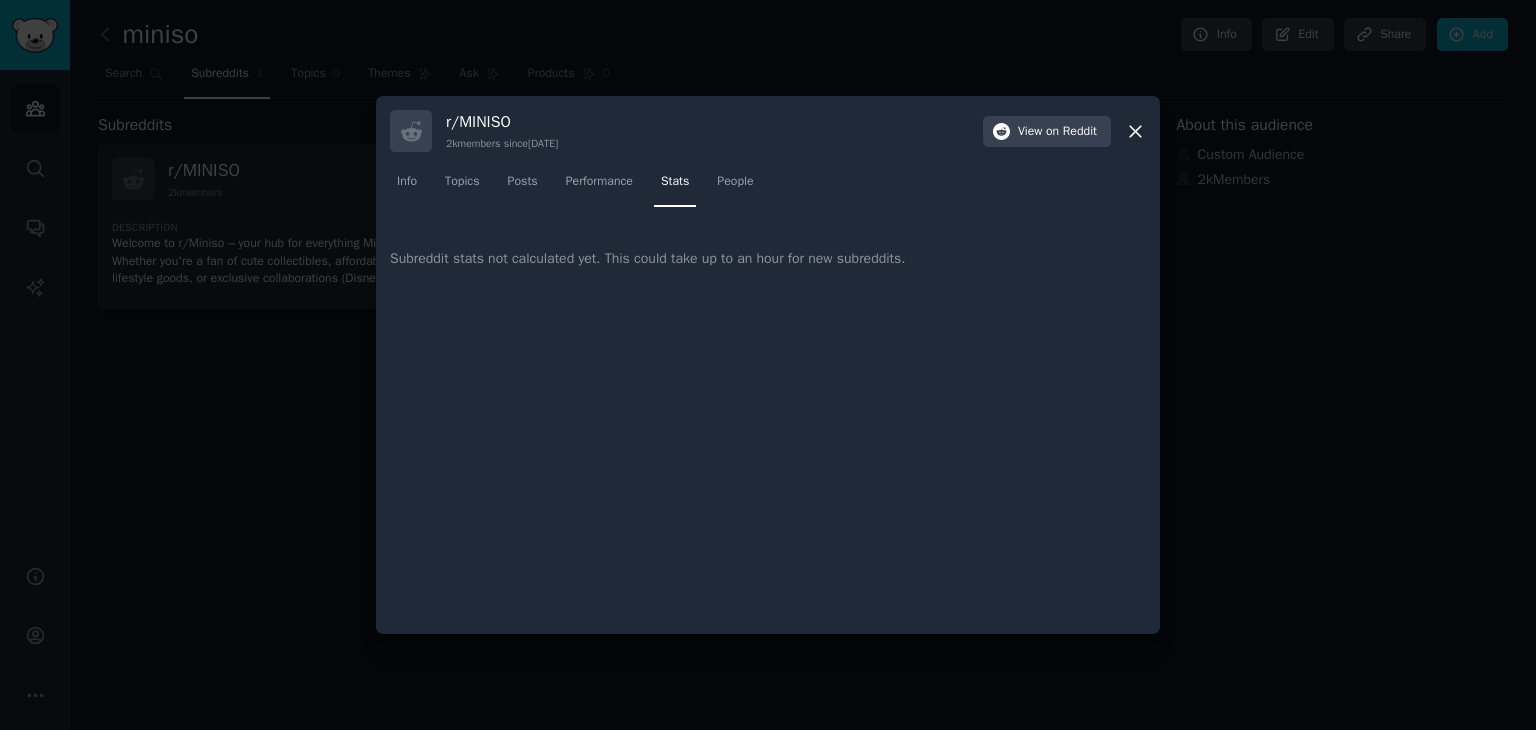 click on "r/ MINISO [NUMBER]k members since [DATE] View on Reddit Info Topics Posts Performance Stats People Subreddit stats not calculated yet. This could take up to an hour for new subreddits." at bounding box center [768, 365] 